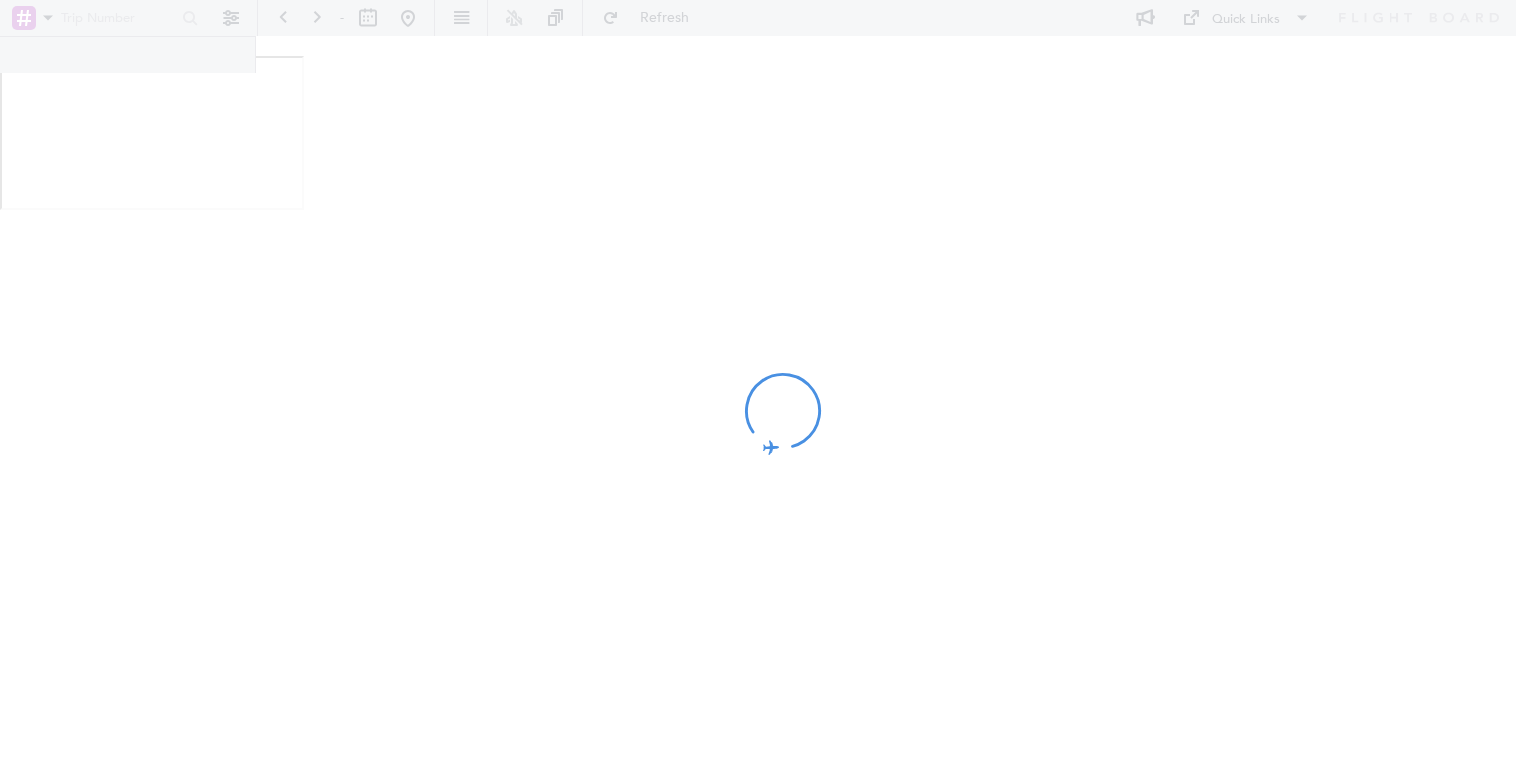 scroll, scrollTop: 0, scrollLeft: 0, axis: both 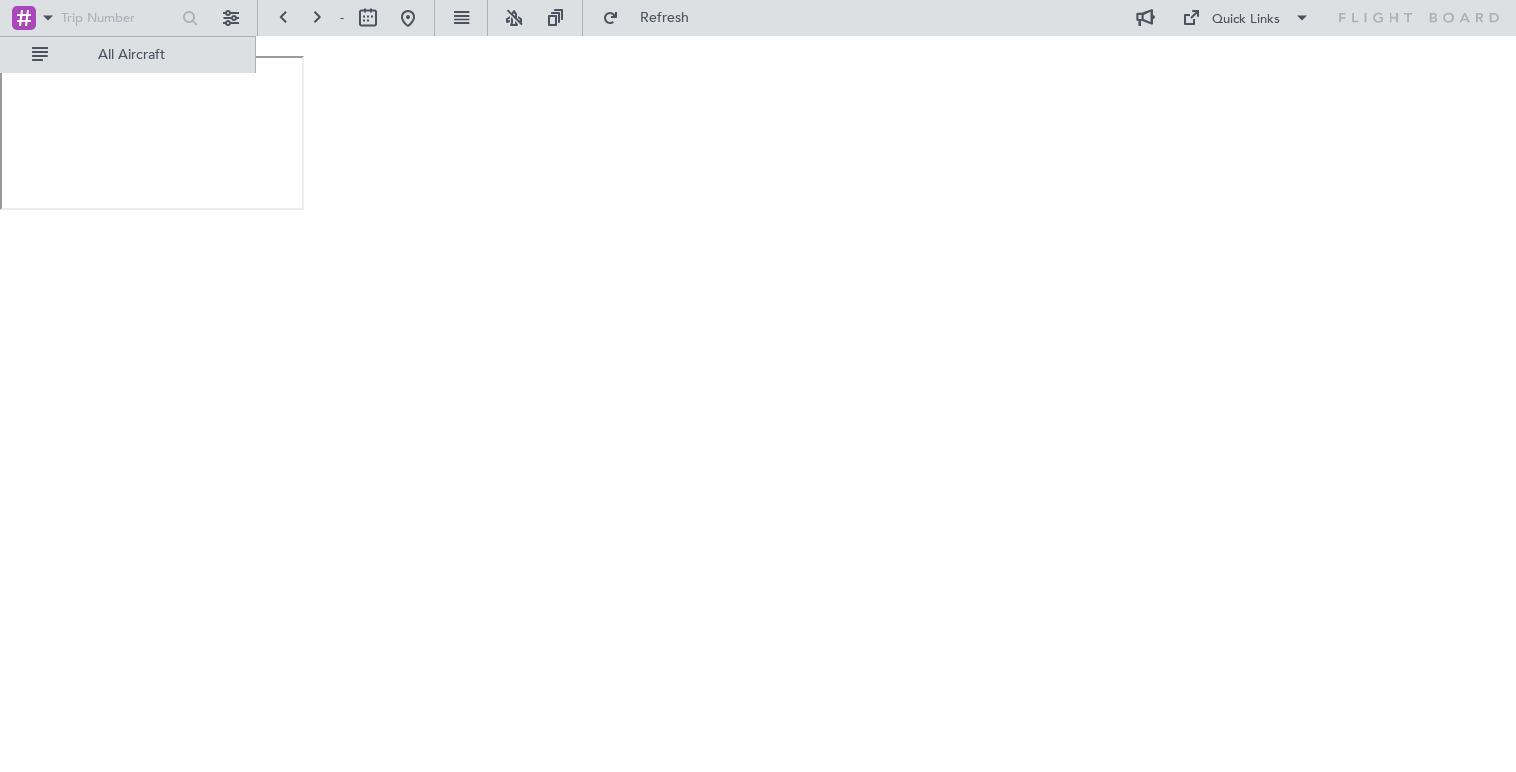 click on "-   Refresh Quick Links All Aircraft
List View A/C Location Off Legs Stacking On Give feedback Date Selector Go to Today Settings" at bounding box center (758, 105) 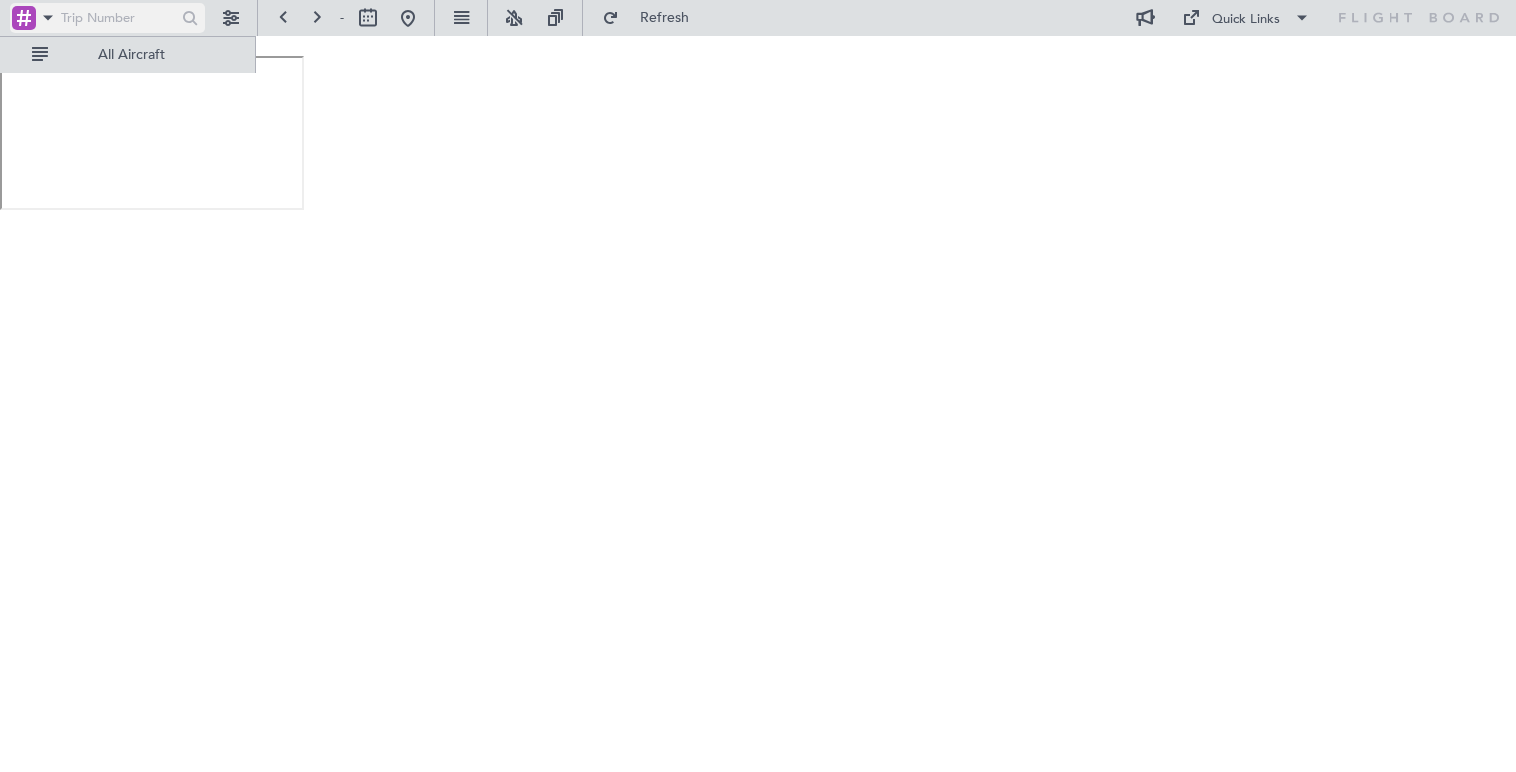click at bounding box center [116, 18] 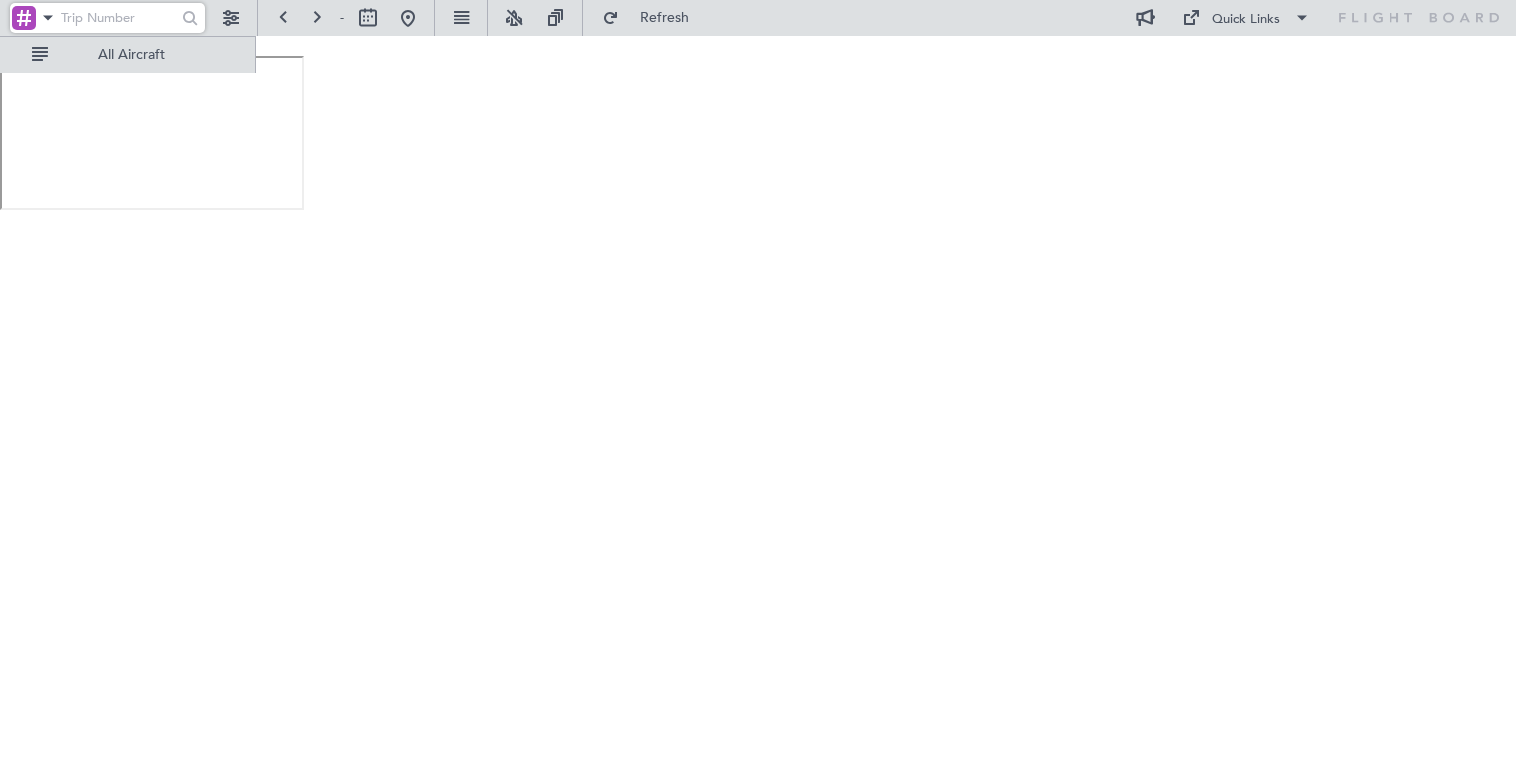 click at bounding box center [107, 34] 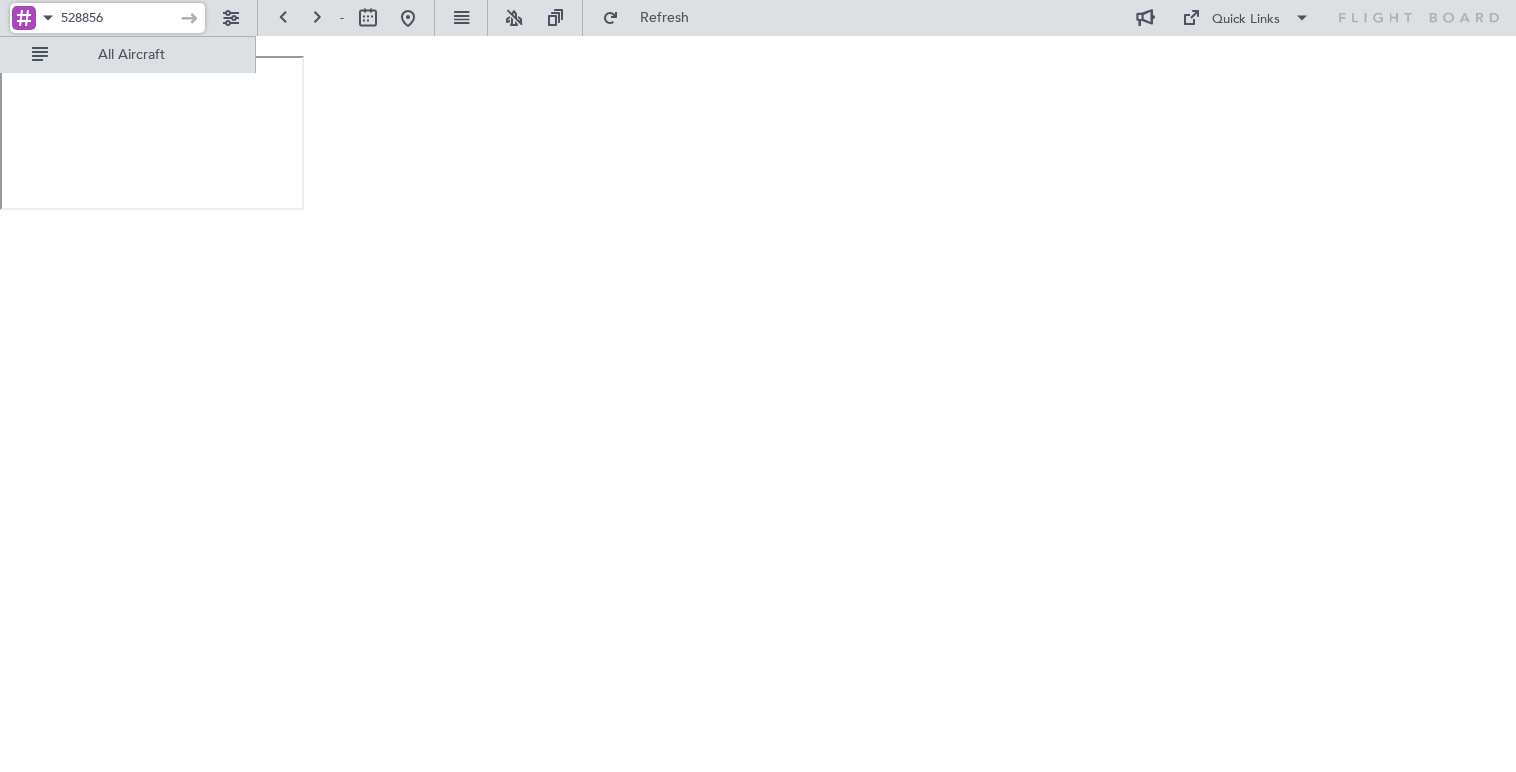 type on "528856" 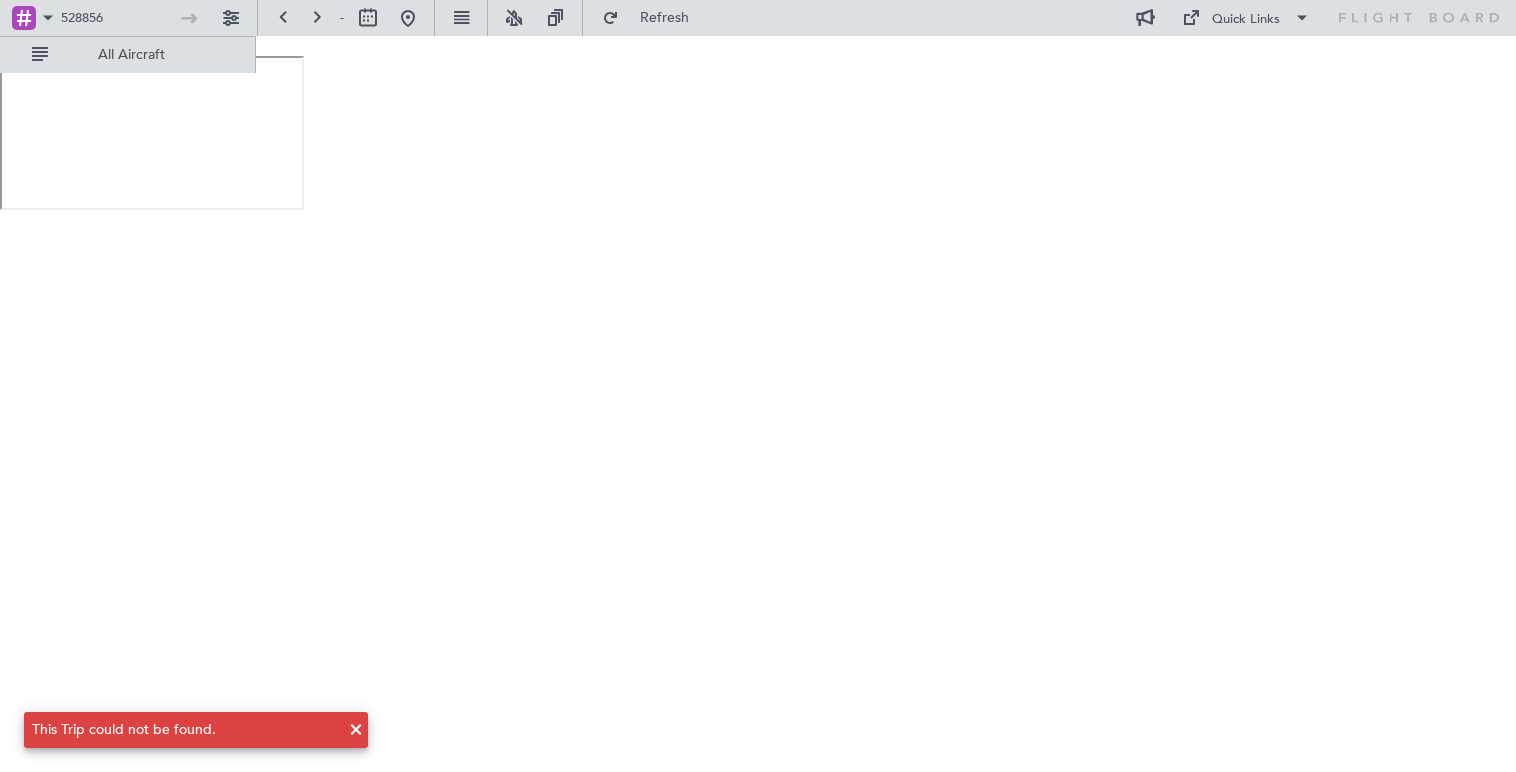 click on "528856   -   Refresh Quick Links All Aircraft
List View A/C Location Off Legs Stacking On Give feedback Date Selector Go to Today Settings
This Trip could not be found." at bounding box center (758, 105) 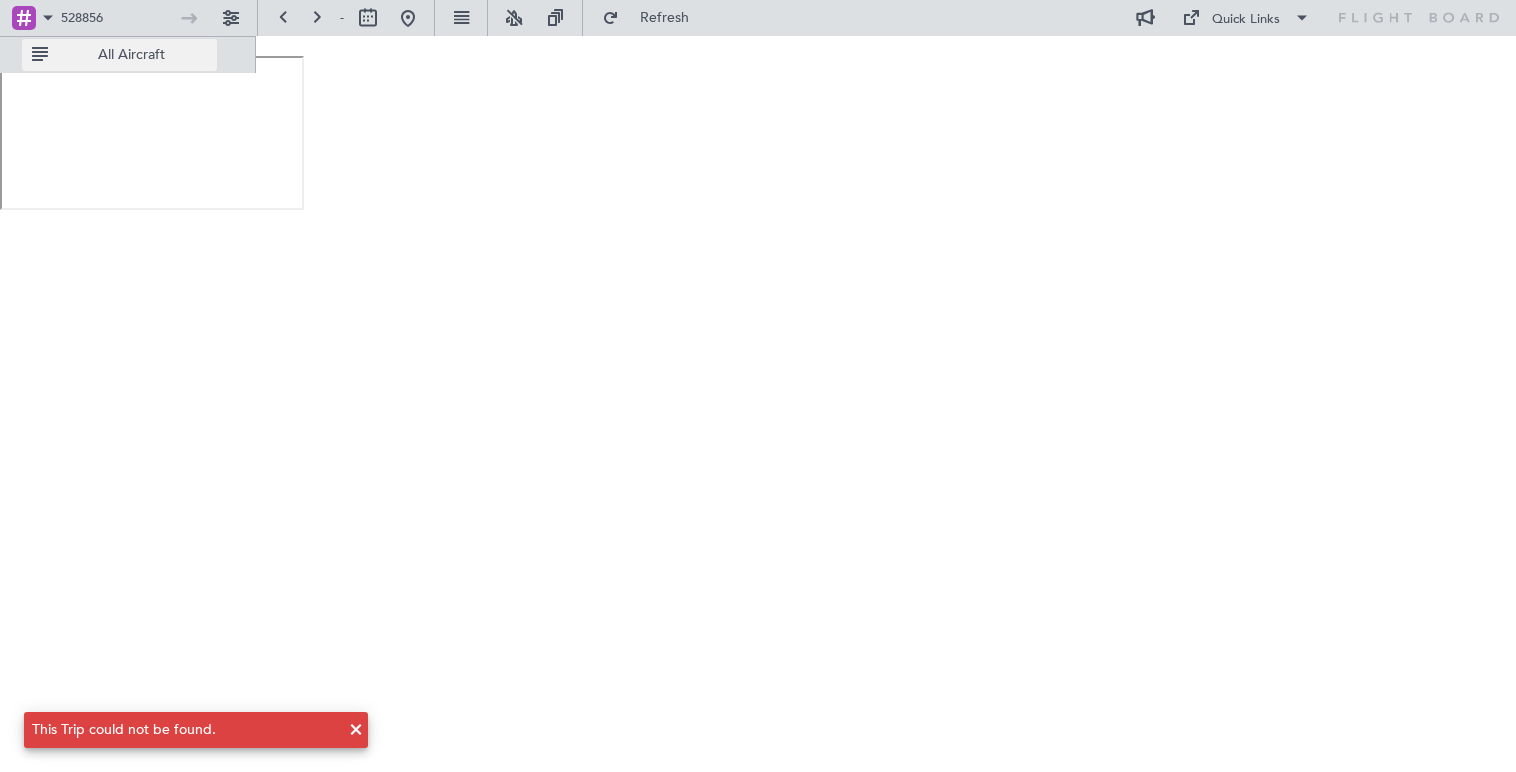 click on "All Aircraft" at bounding box center [131, 55] 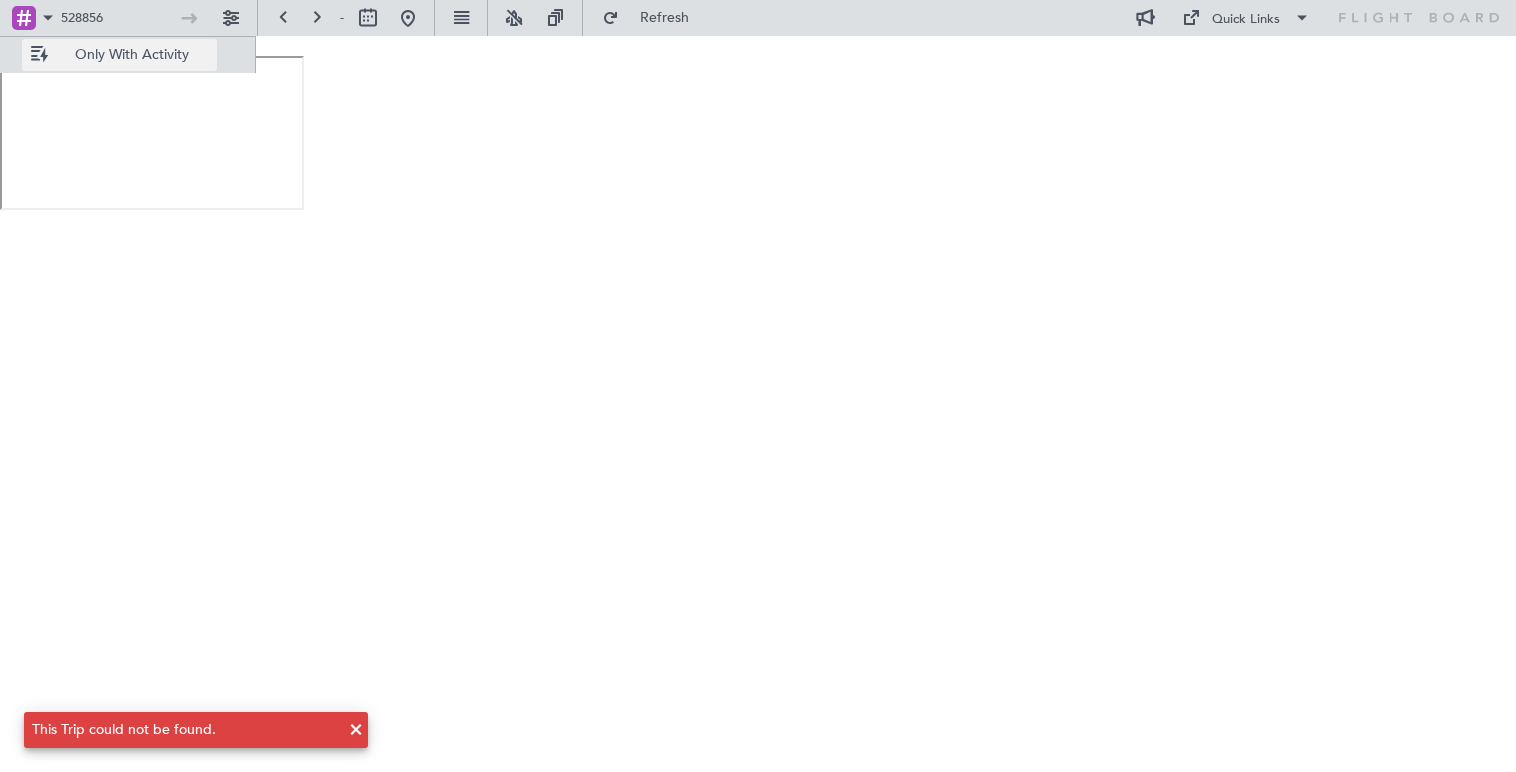 click on "Only With Activity" at bounding box center [131, 55] 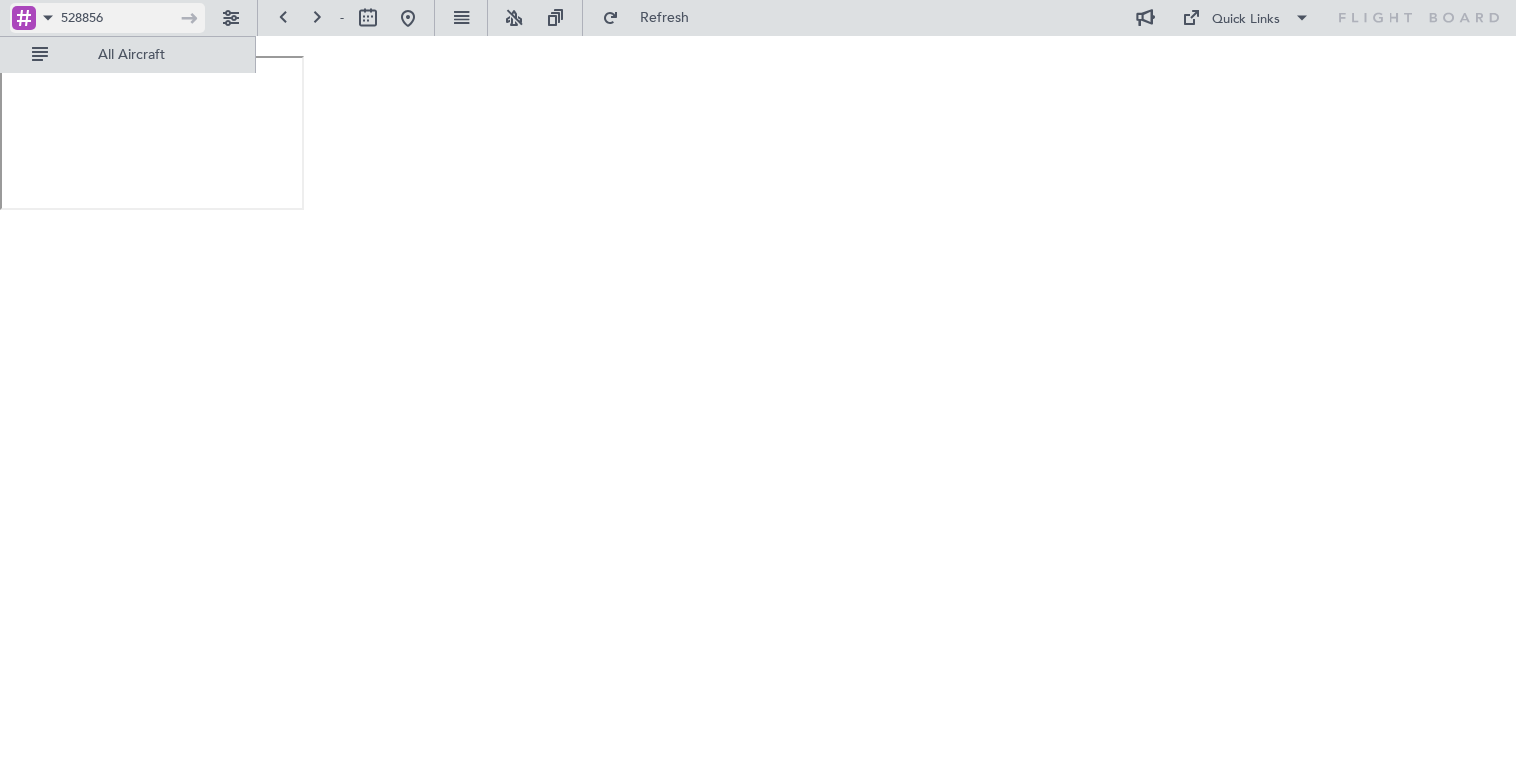 click at bounding box center (24, 18) 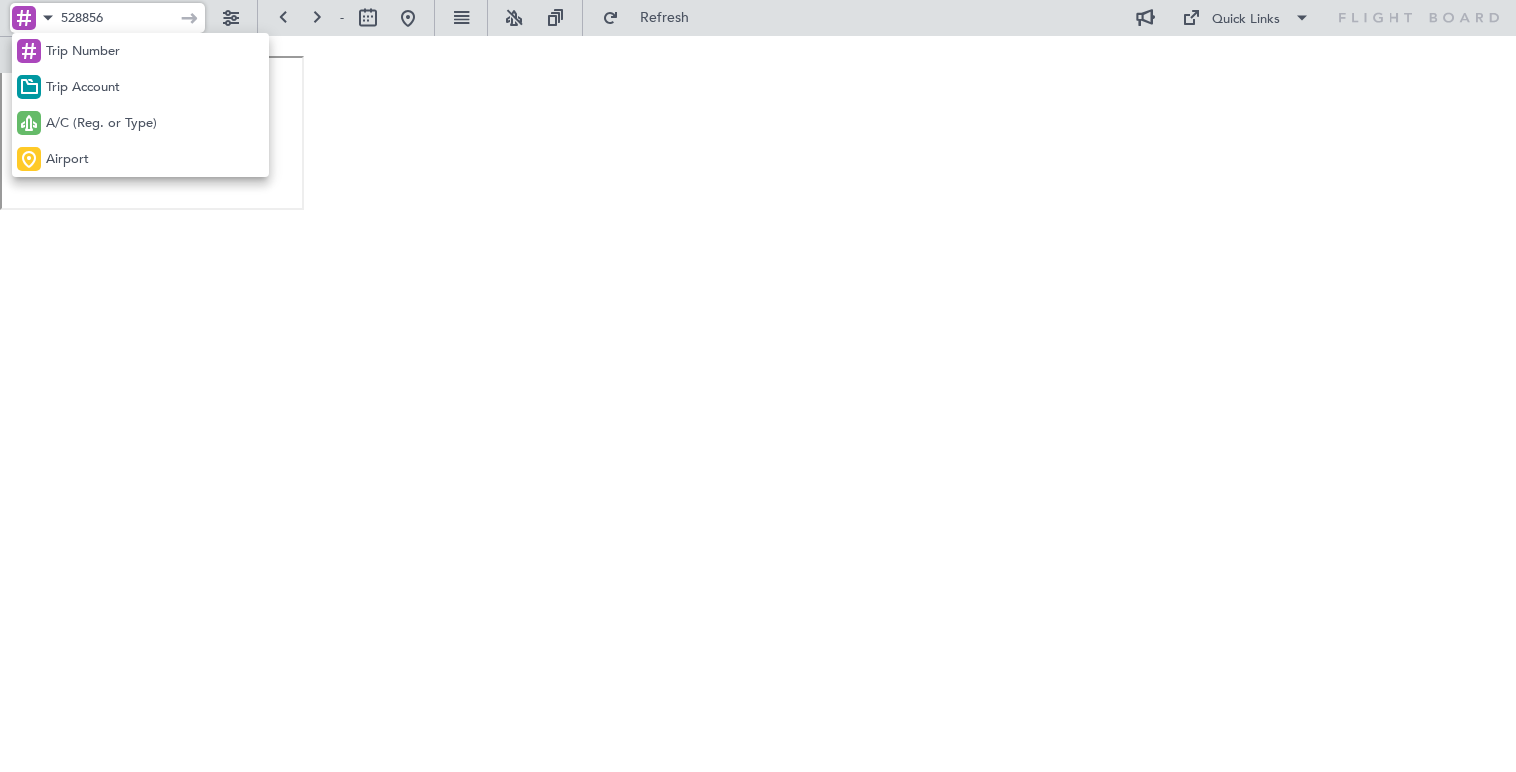 click at bounding box center [758, 386] 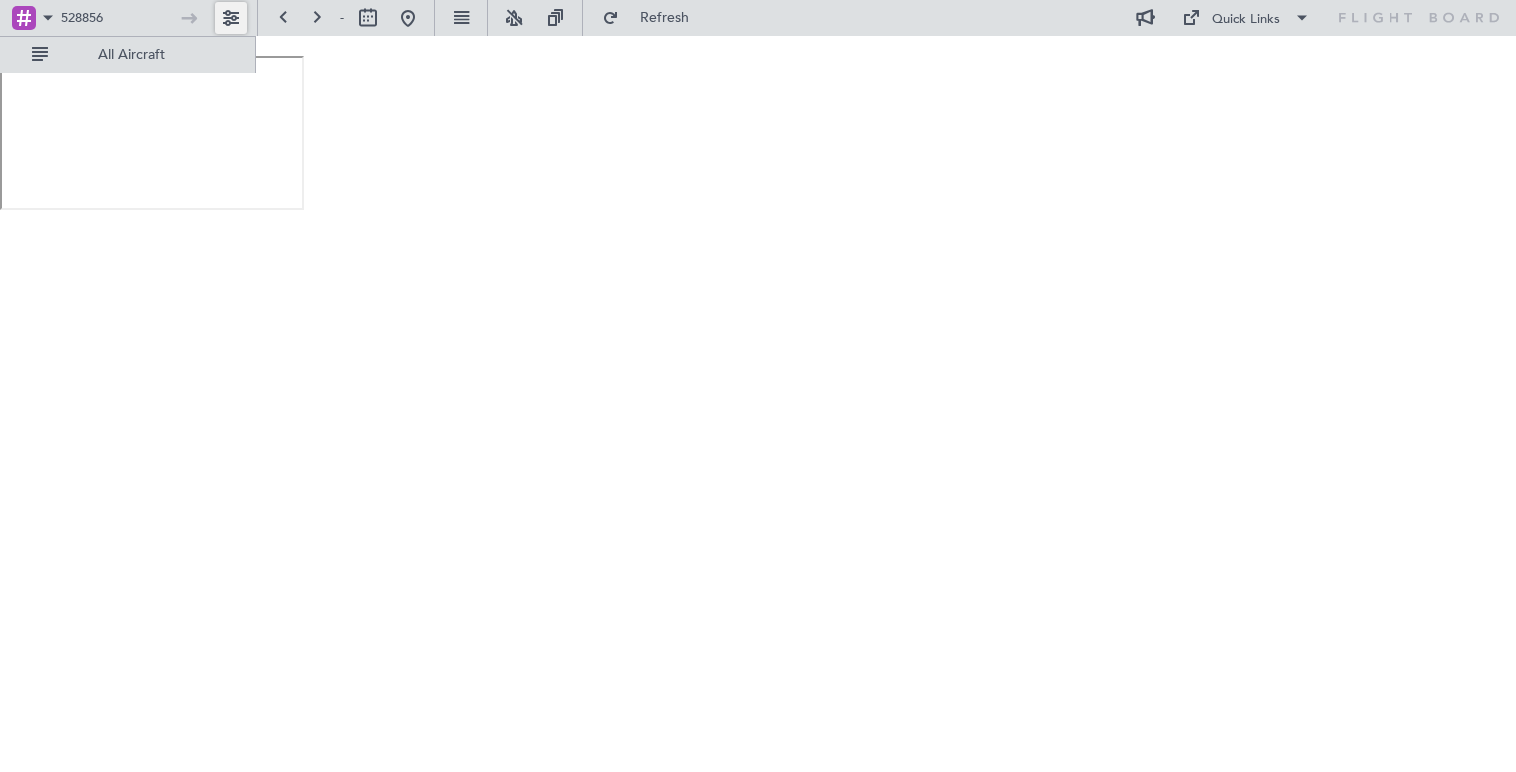 click at bounding box center [231, 18] 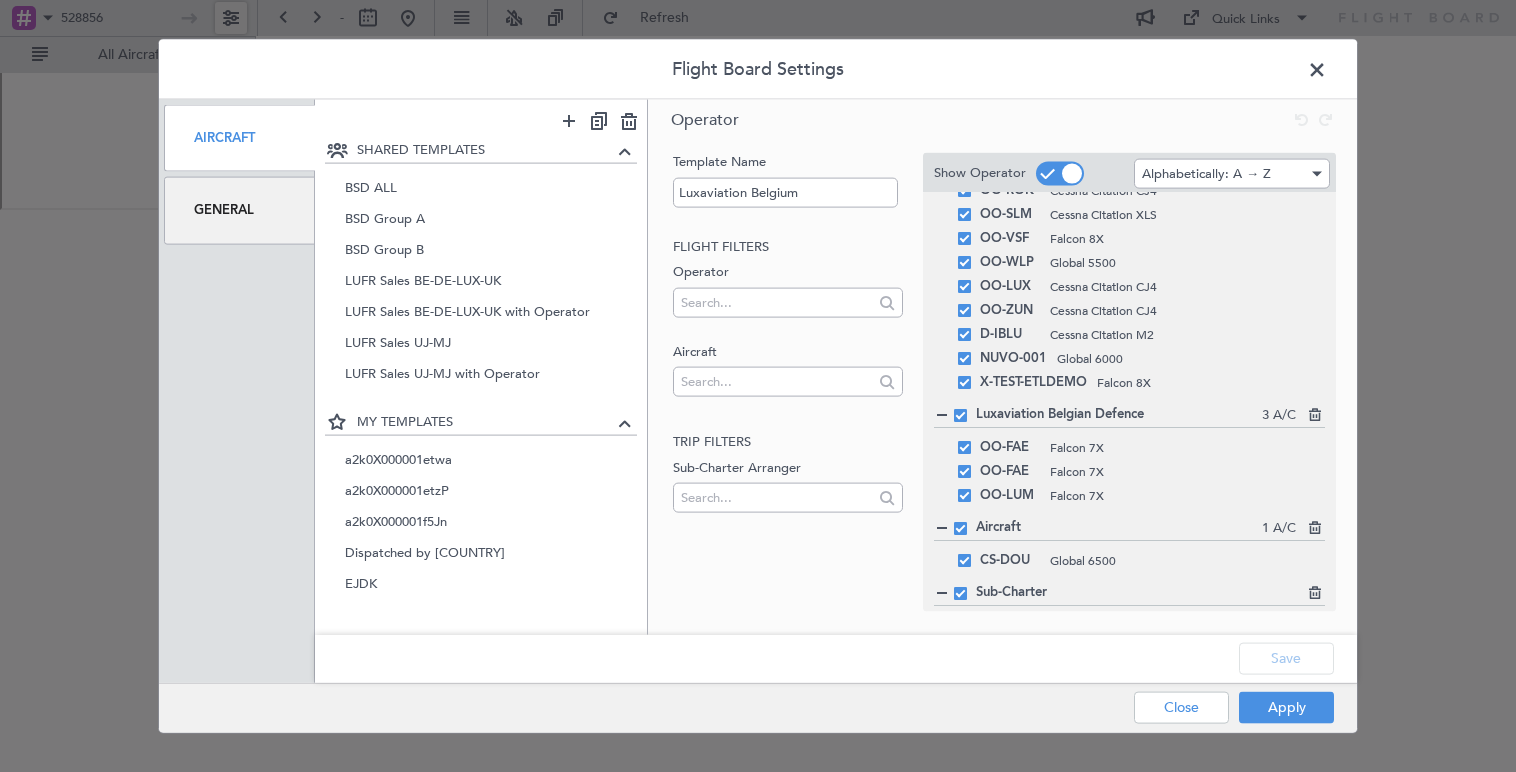 scroll, scrollTop: 356, scrollLeft: 0, axis: vertical 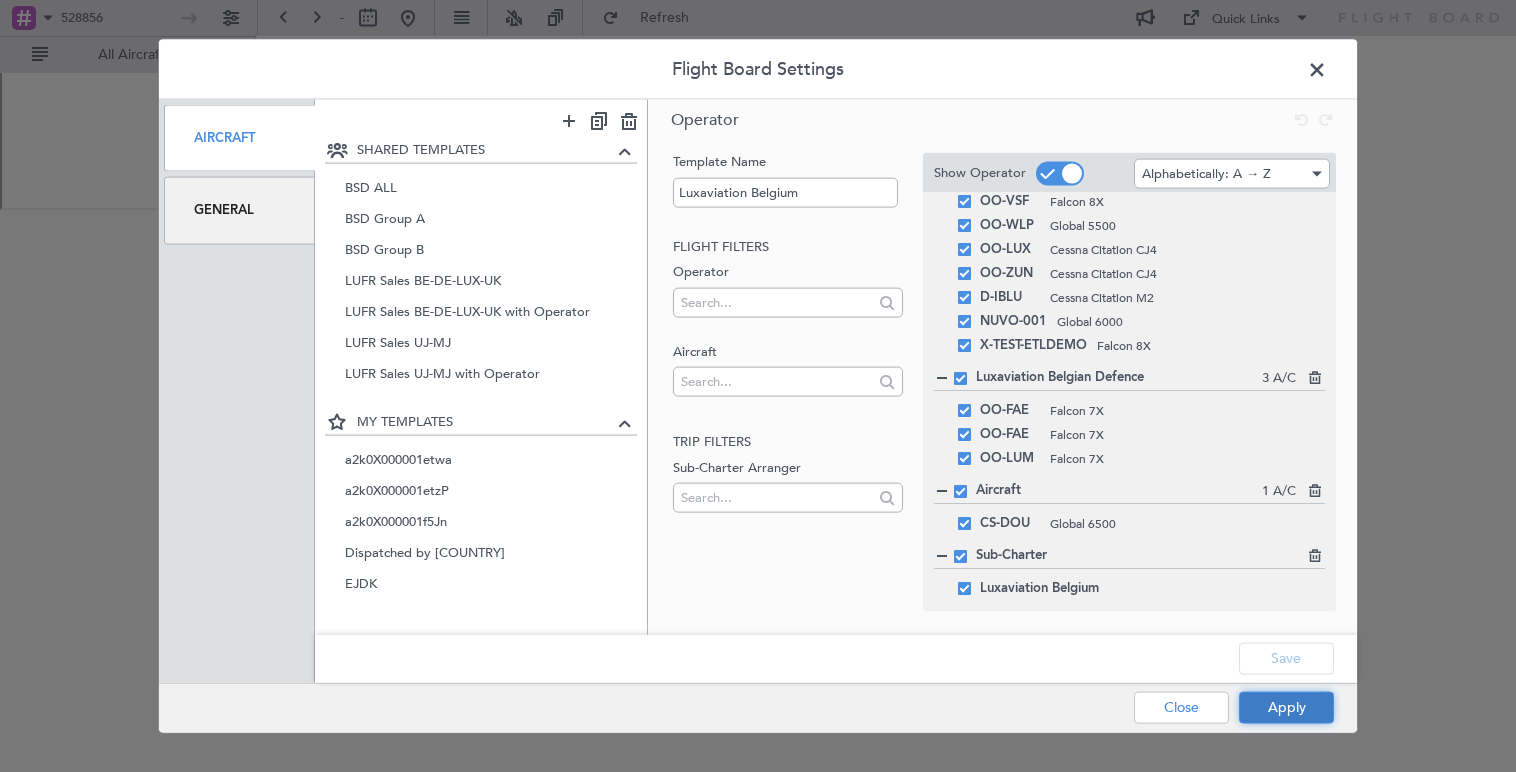 click on "Apply" at bounding box center (1286, 707) 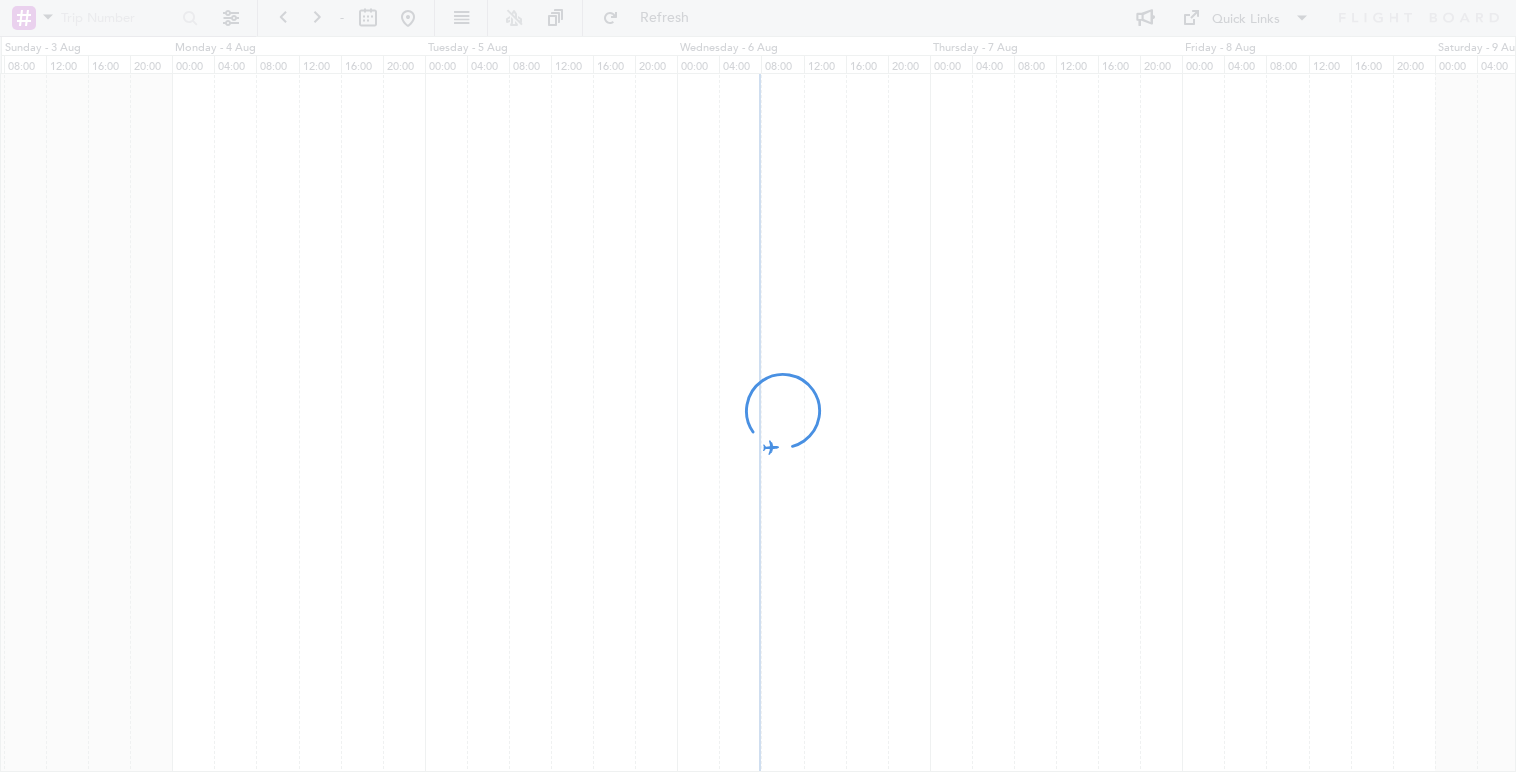 scroll, scrollTop: 0, scrollLeft: 0, axis: both 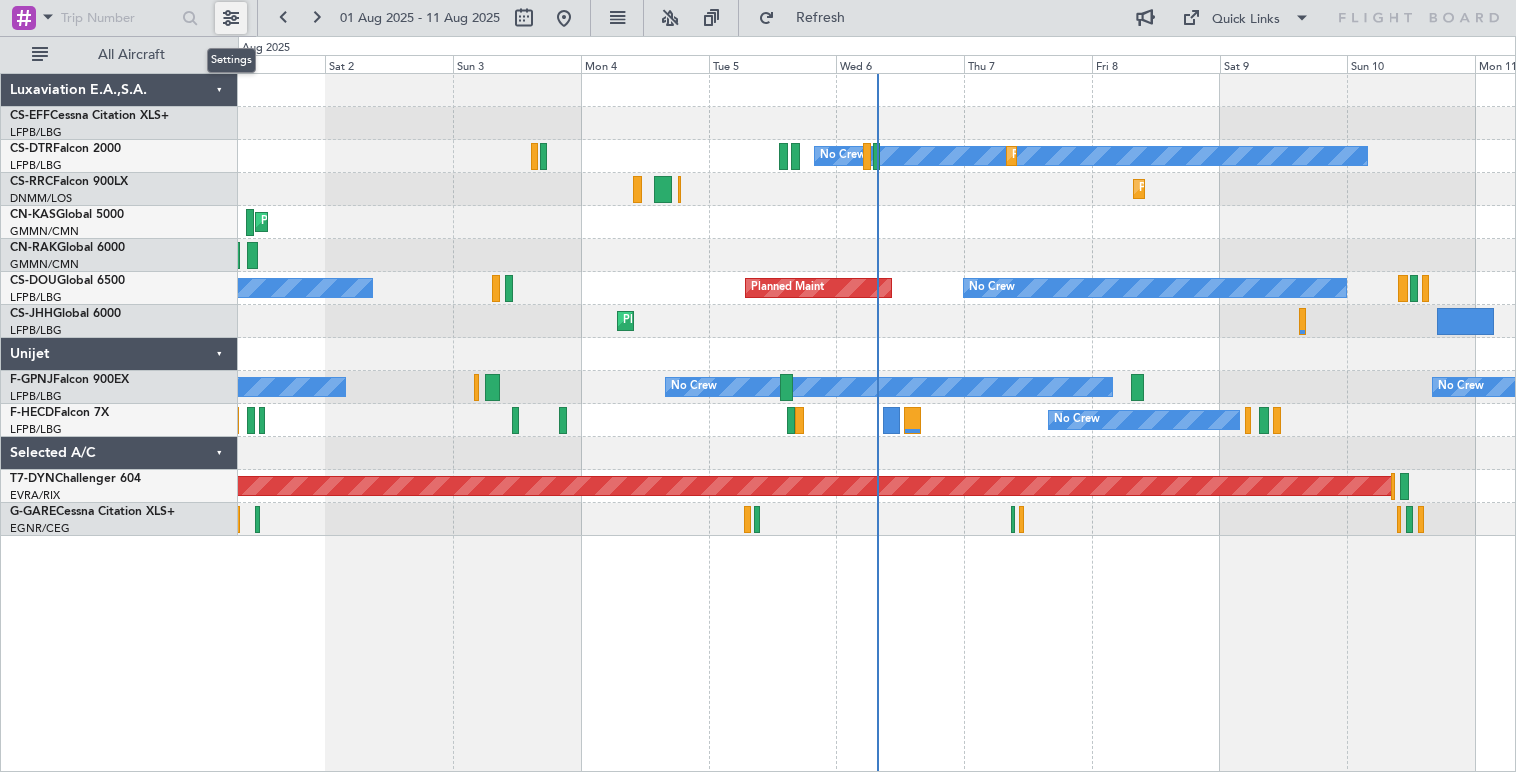 click at bounding box center [231, 18] 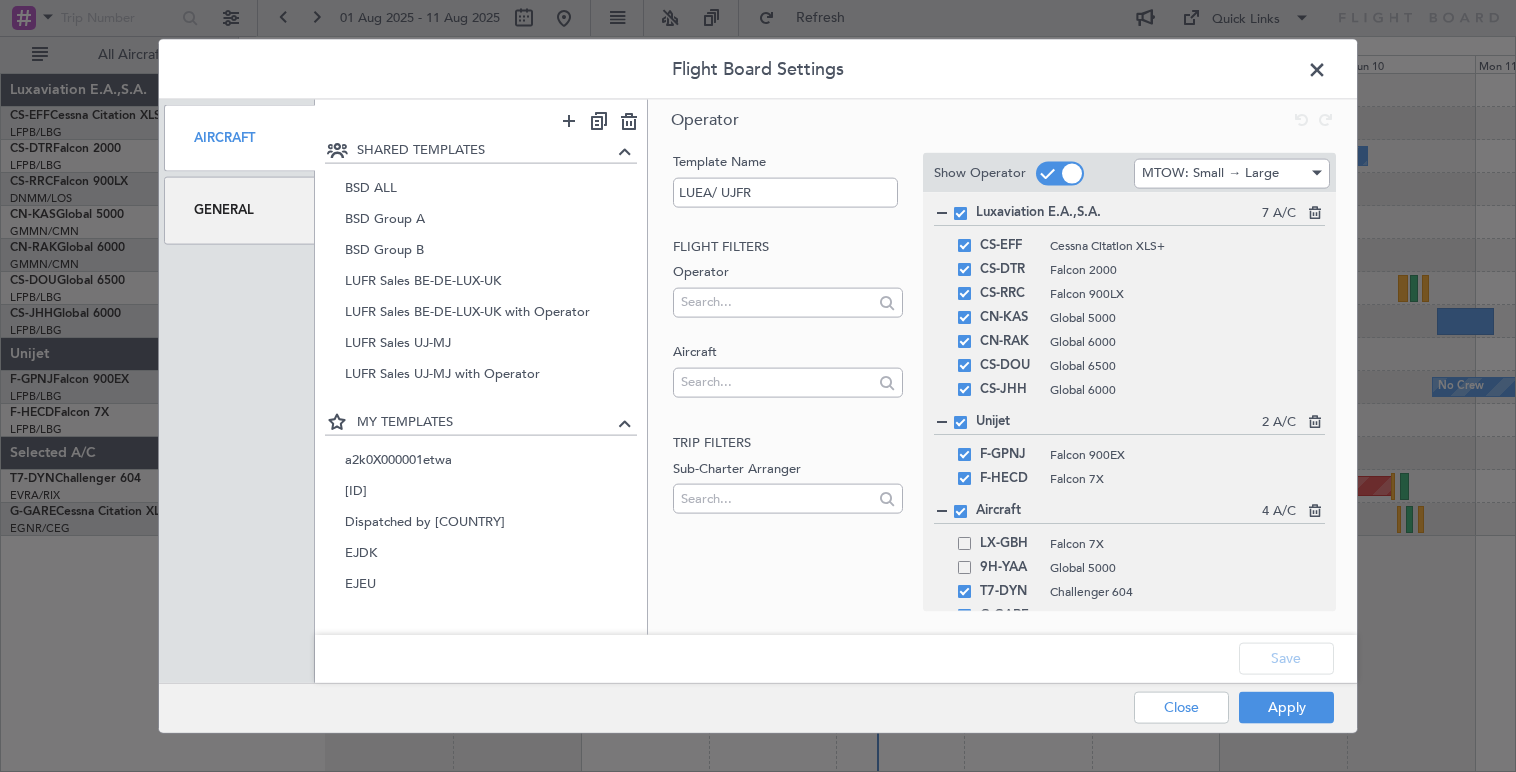 click on "Flight Board Settings  Aircraft   General  SHARED TEMPLATES  BSD ALL   Operator   BSD Group A   Operator   BSD Group B   Operator   LUFR Sales BE-DE-LUX-UK   Operator   LUFR Sales BE-DE-LUX-UK with Operator   Operator   LUFR Sales UJ-MJ   Operator   LUFR Sales UJ-MJ with Operator   Operator  MY TEMPLATES  a2k0X000001etwa   Operator   a2k0X000001etzP   Operator   Dispatched by South Africa   Dispatcher   EJDK   Operator   EJEU   Operator   EJZA   Operator   Europe AG   Operator   ExecuJet Middle East   Operator   ExecuJet New Zealand Defence Force   Operator   FB DEMO   Operator   Jan 22   Operator   LEA   Operator   LUDE   Operator   LUEA/ UJFR   Operator   LUMT   Operator   Lux San Marino   Operator   Luxaviation Belgium   Operator   Luxaviation France   Operator   Luxaviation Luxembourg   Operator   Malaysian Jet Ops   Operator   NuvolOps Admin   Operator   Template (1)   Operator   Template (2)   Operator   Template (3)   Operator   Template (4)   Operator  Operator Template Name LUEA/ UJFR Flight filters" at bounding box center [758, 386] 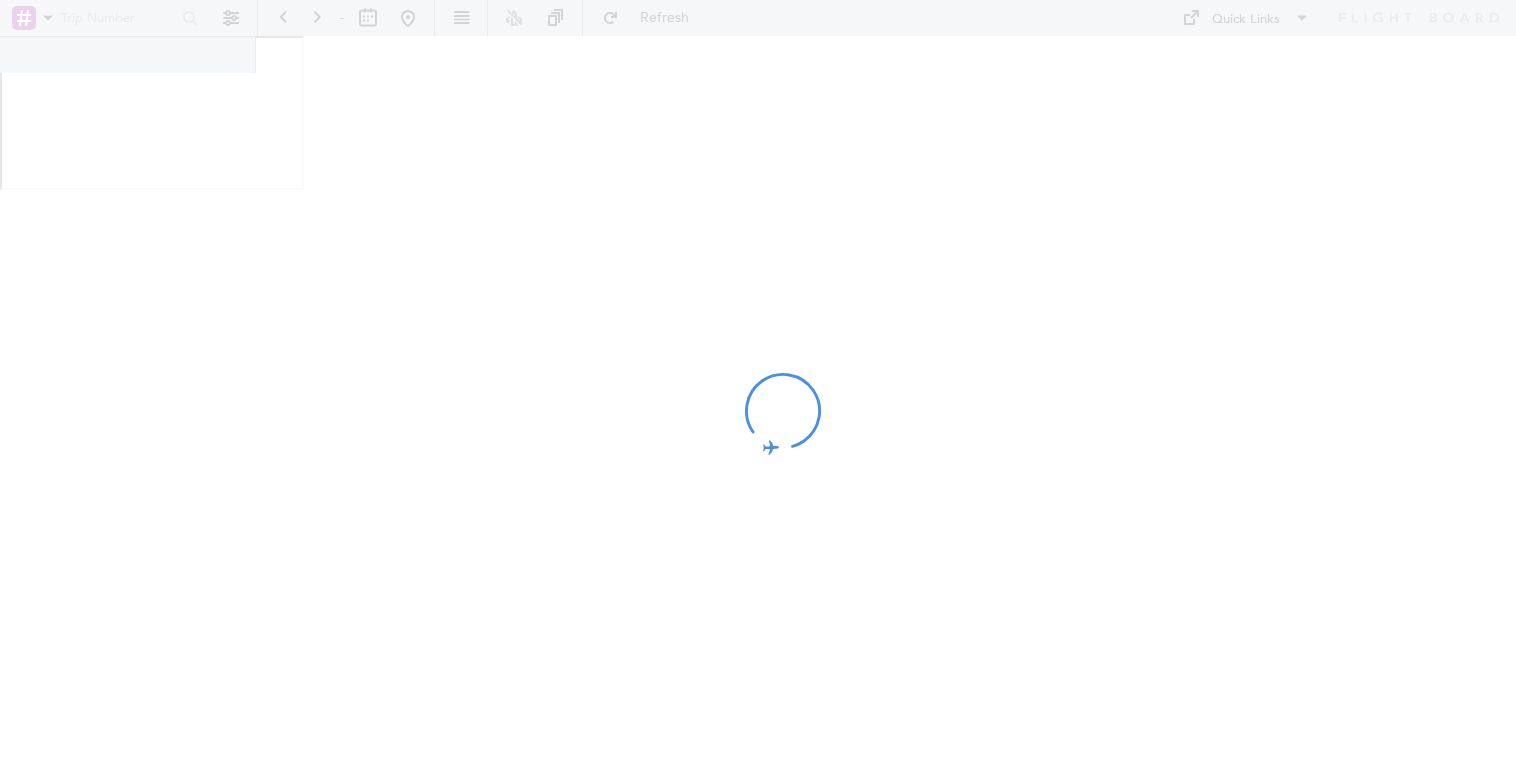 scroll, scrollTop: 0, scrollLeft: 0, axis: both 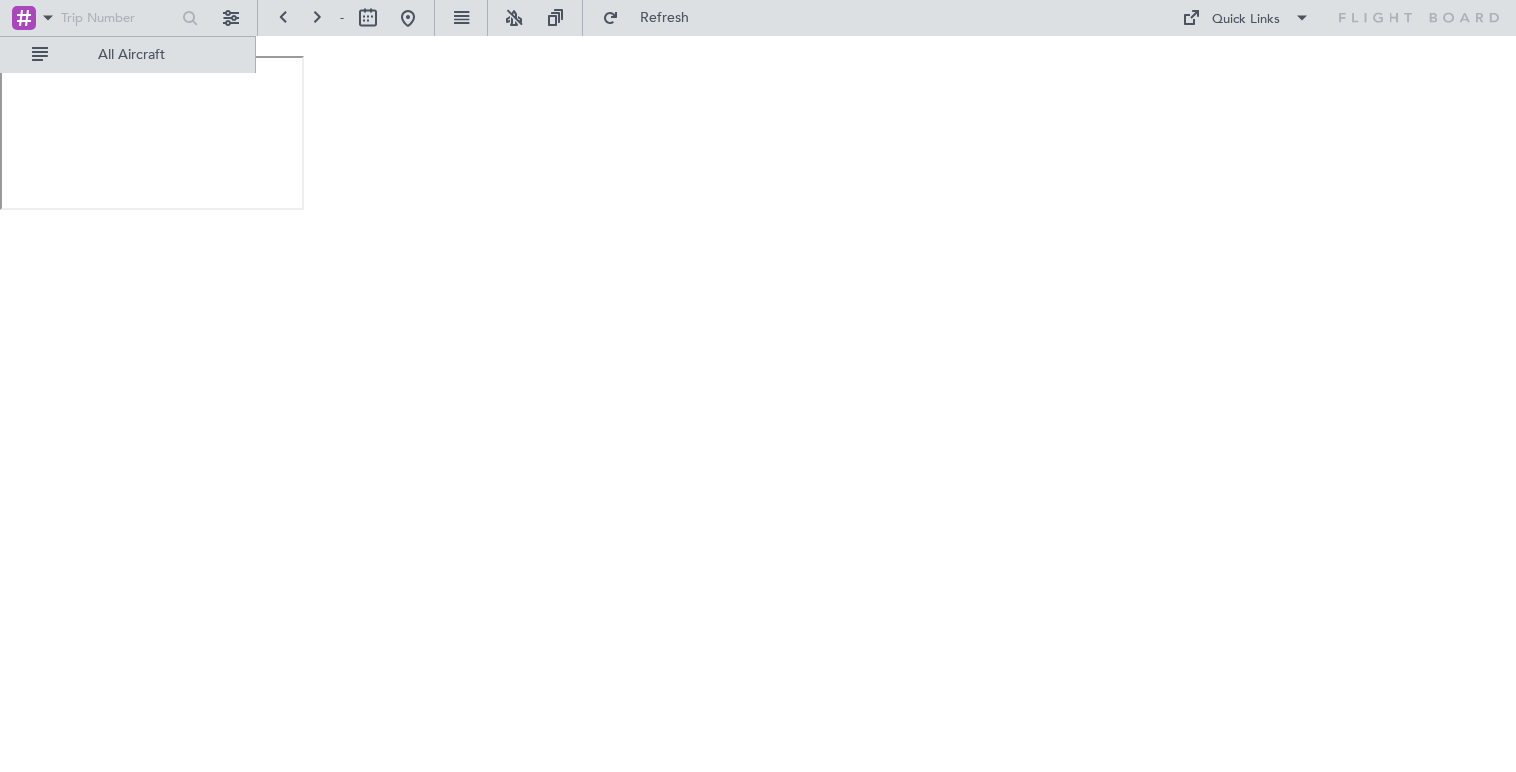 click at bounding box center (128, 18) 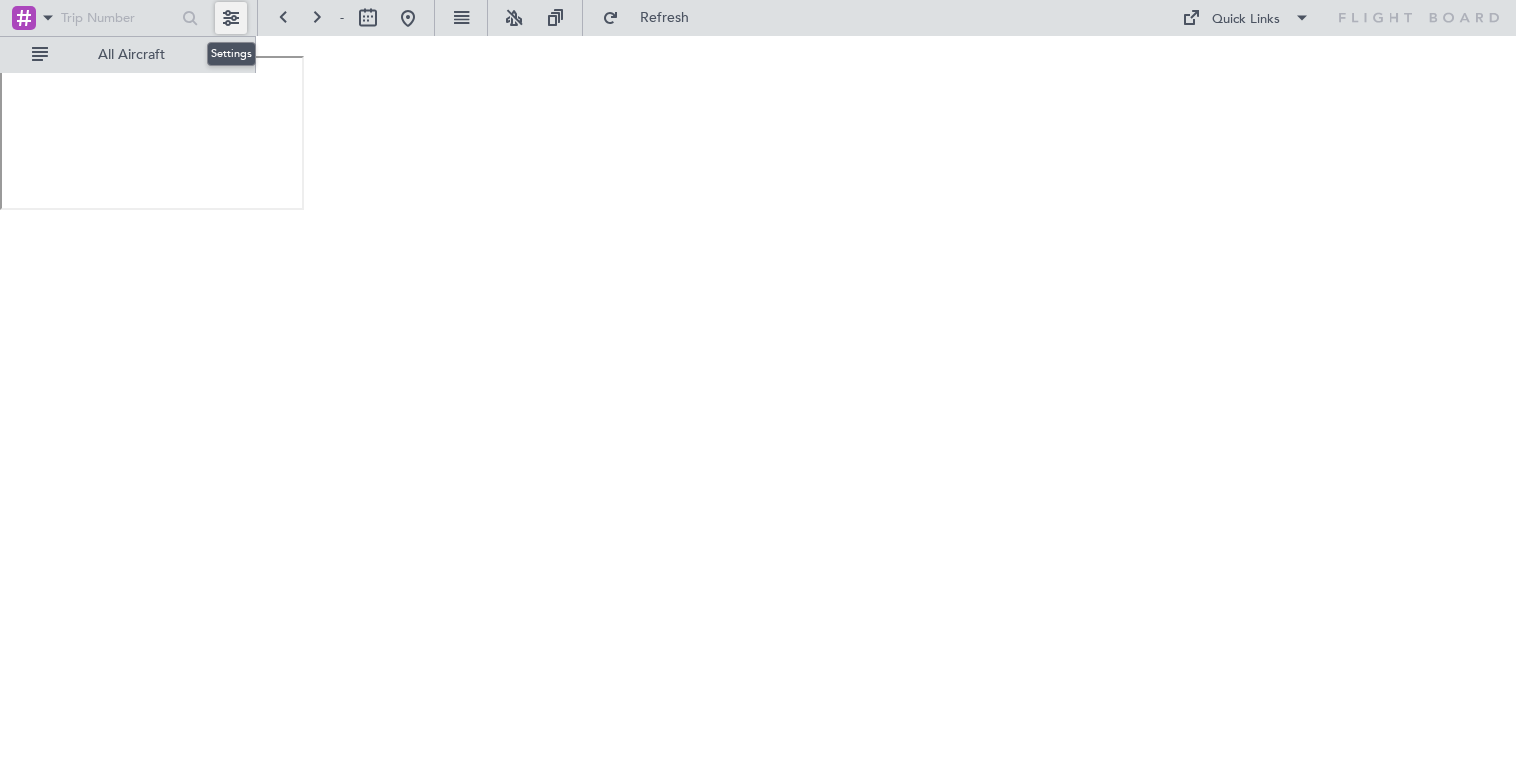 click at bounding box center [231, 18] 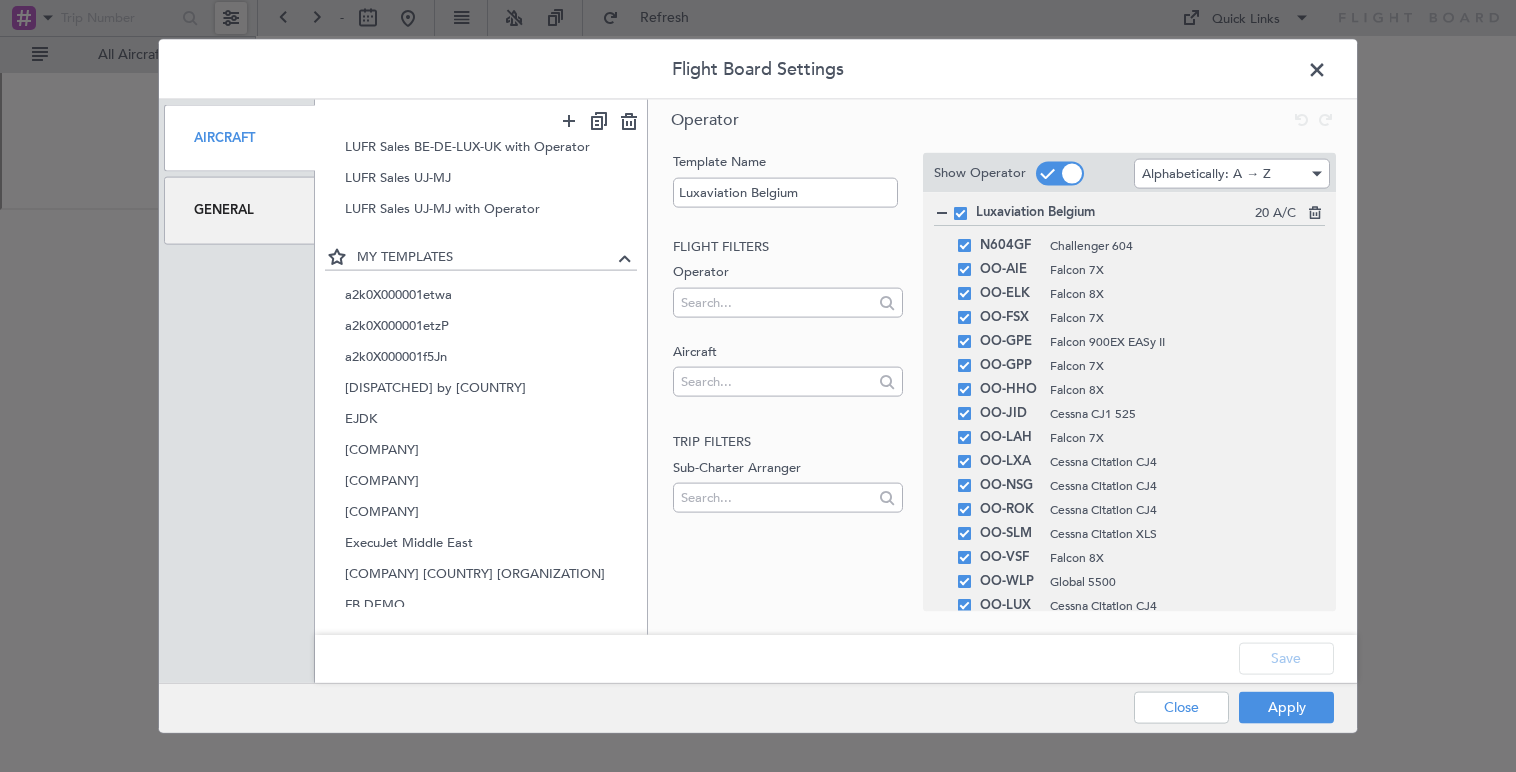 scroll, scrollTop: 0, scrollLeft: 0, axis: both 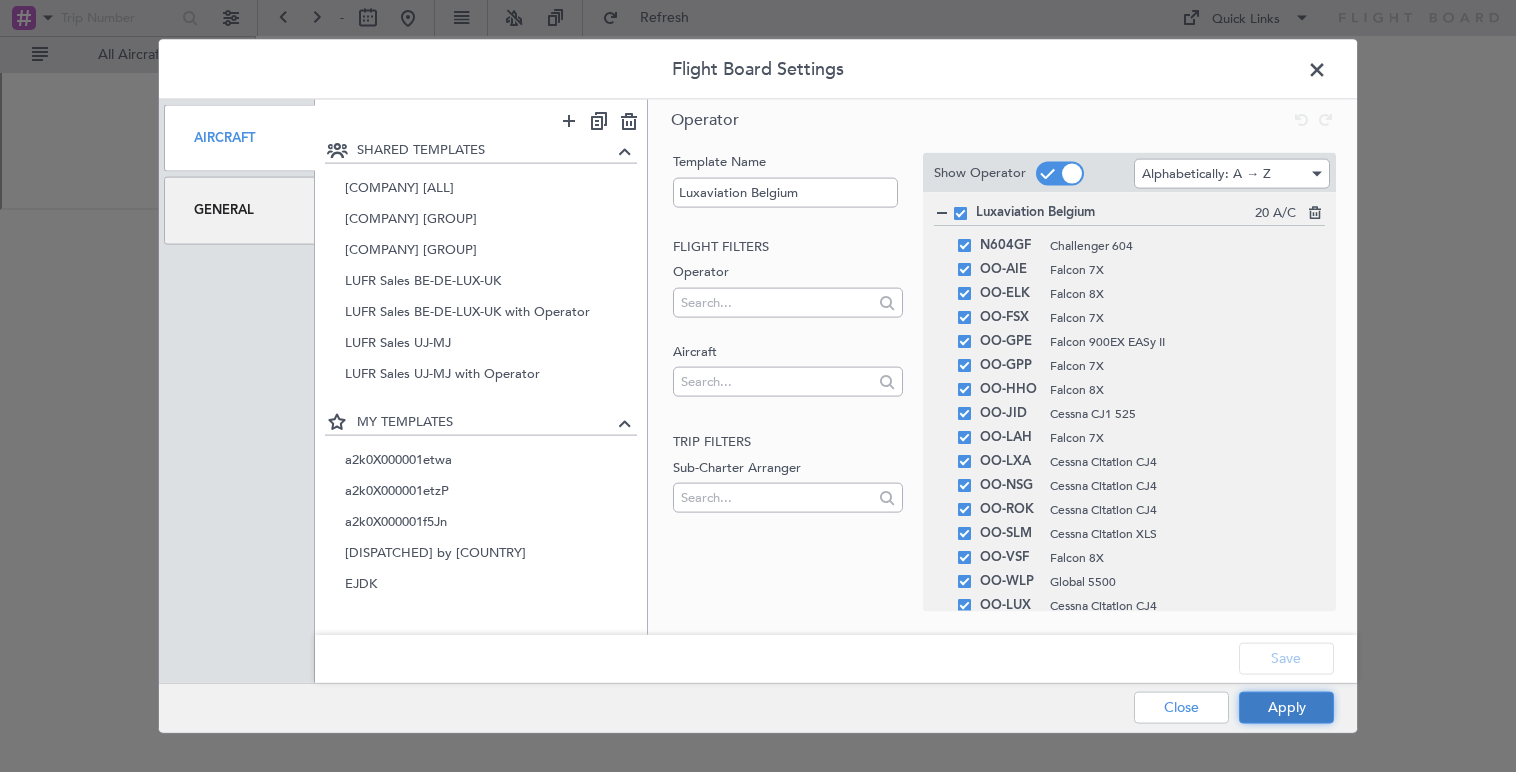 click on "Apply" at bounding box center (1286, 707) 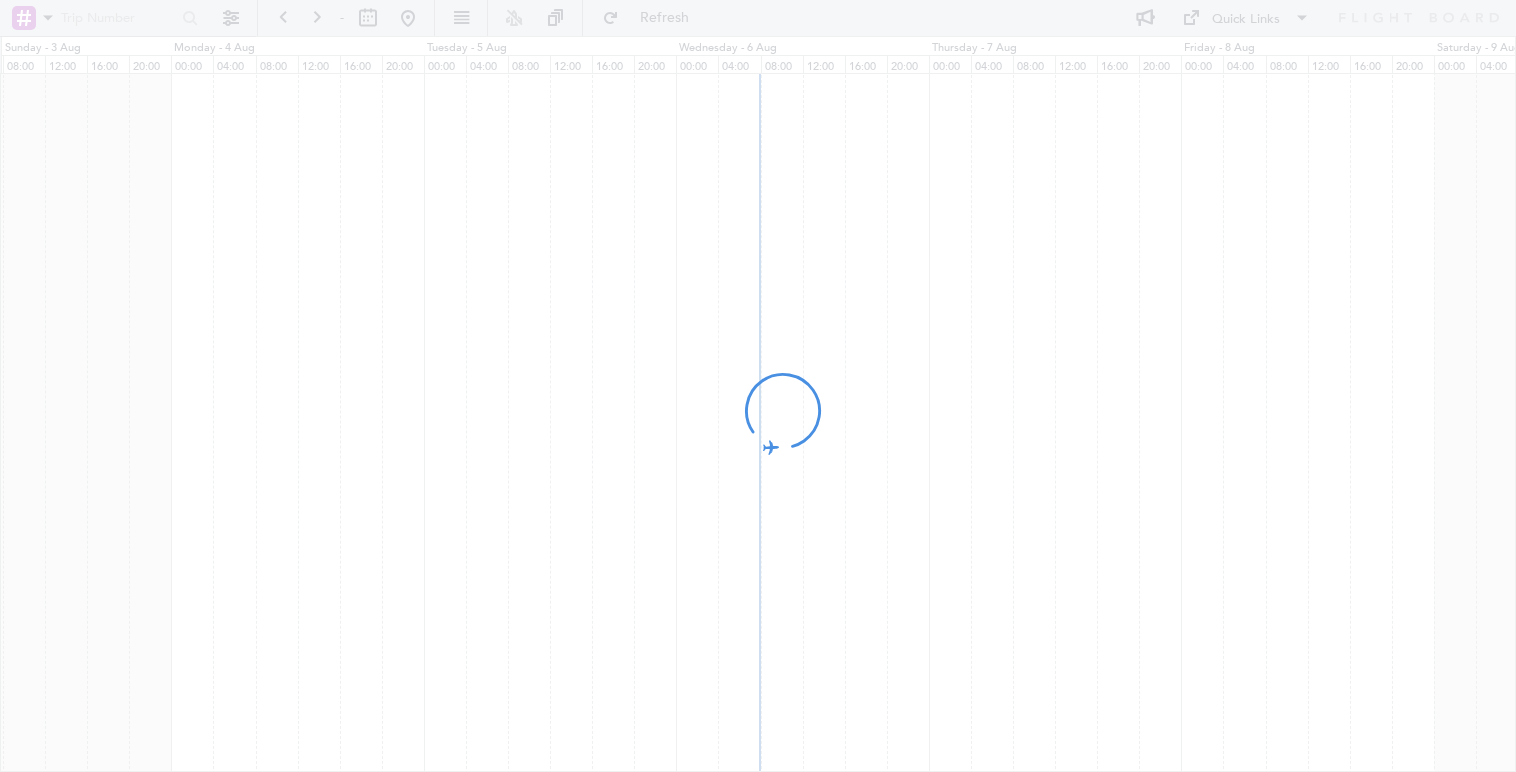 scroll, scrollTop: 0, scrollLeft: 0, axis: both 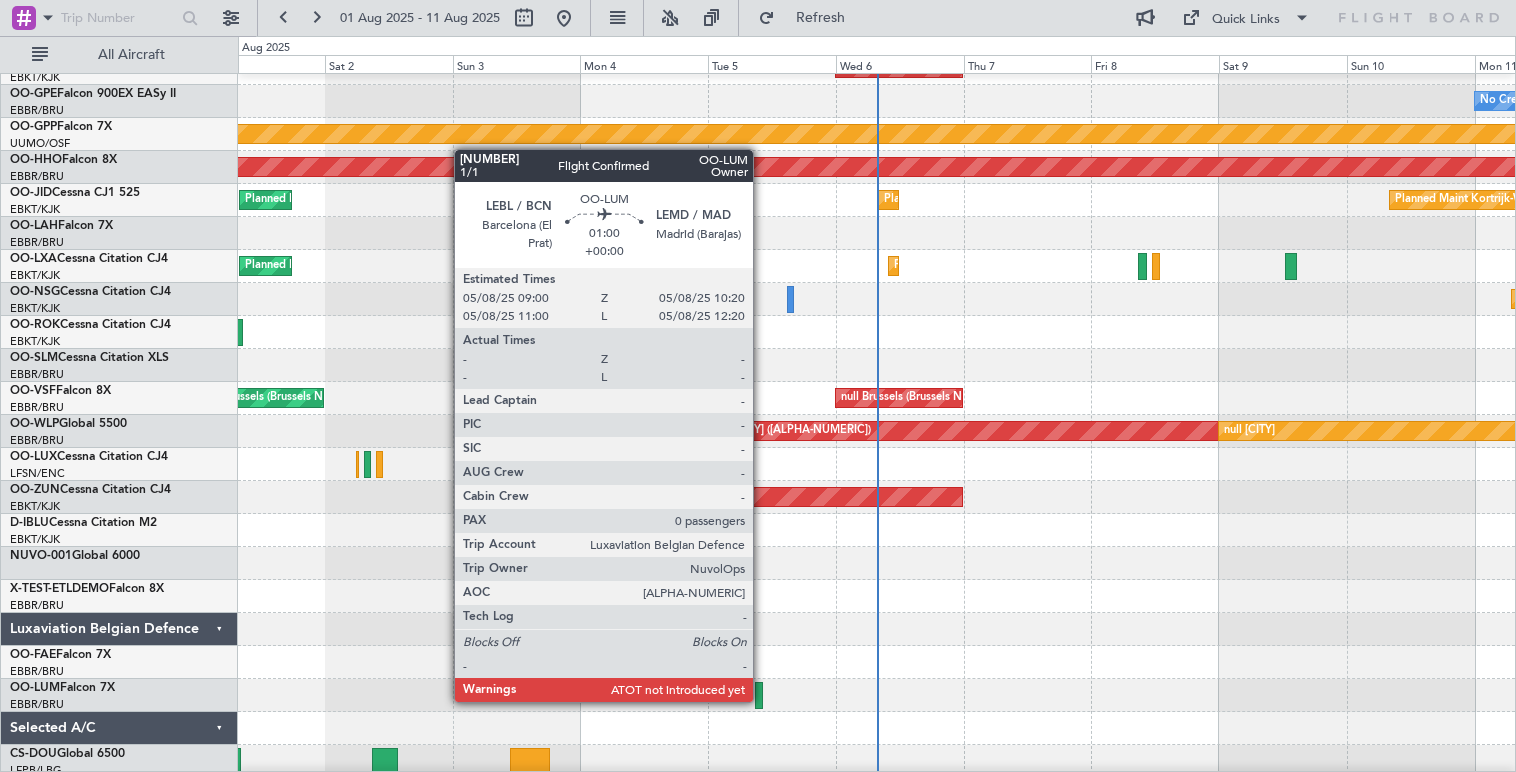 click 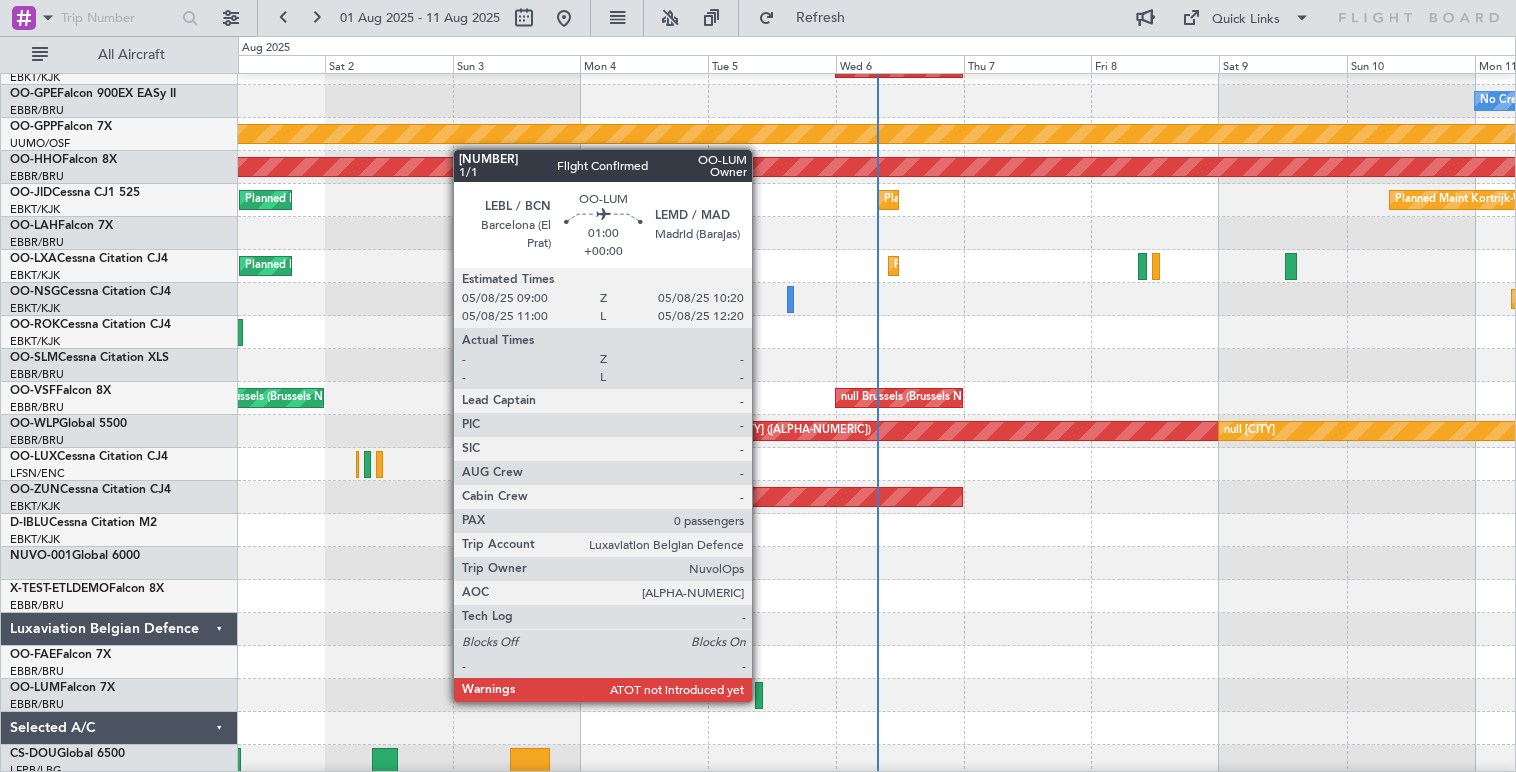 scroll, scrollTop: 156, scrollLeft: 0, axis: vertical 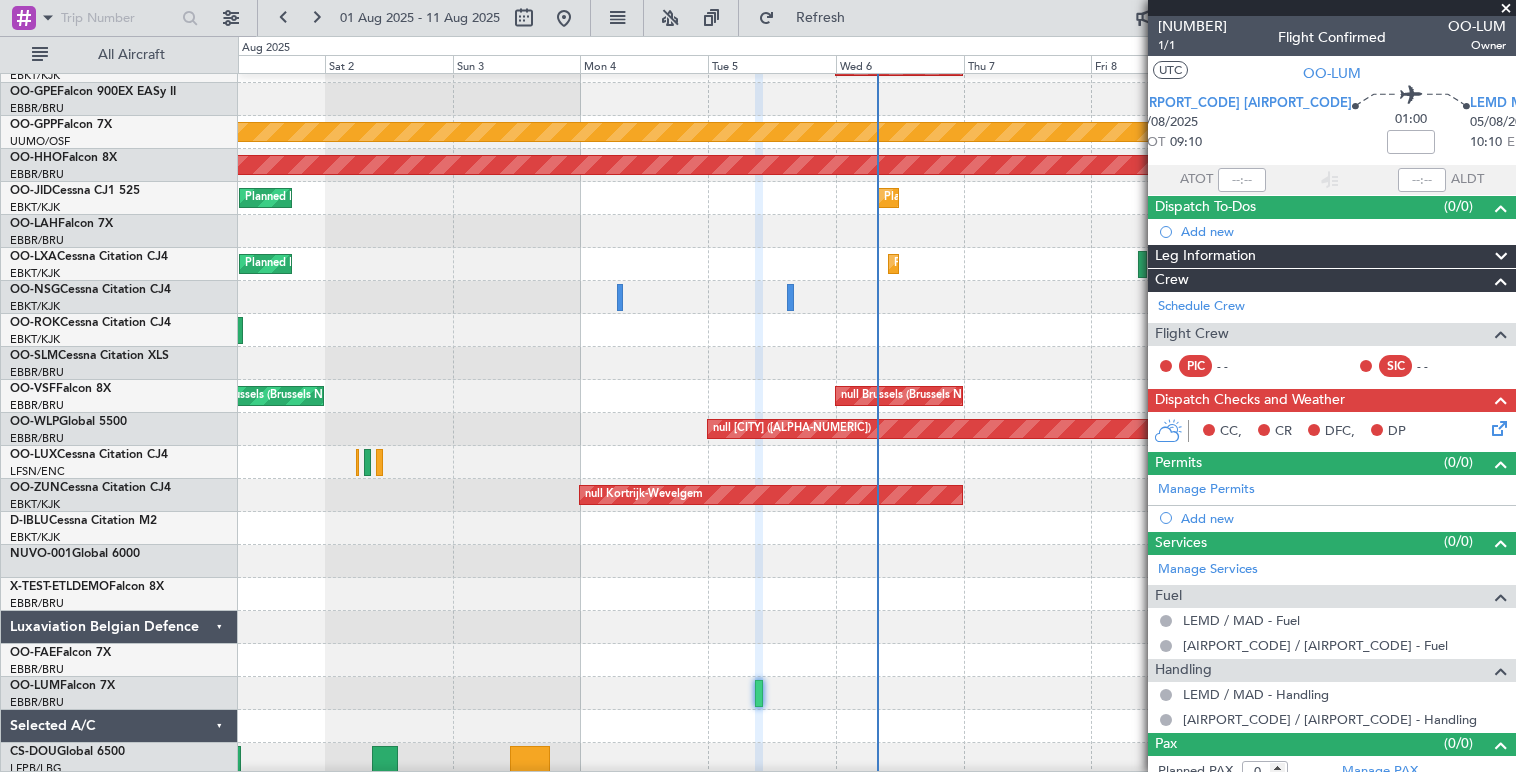 click 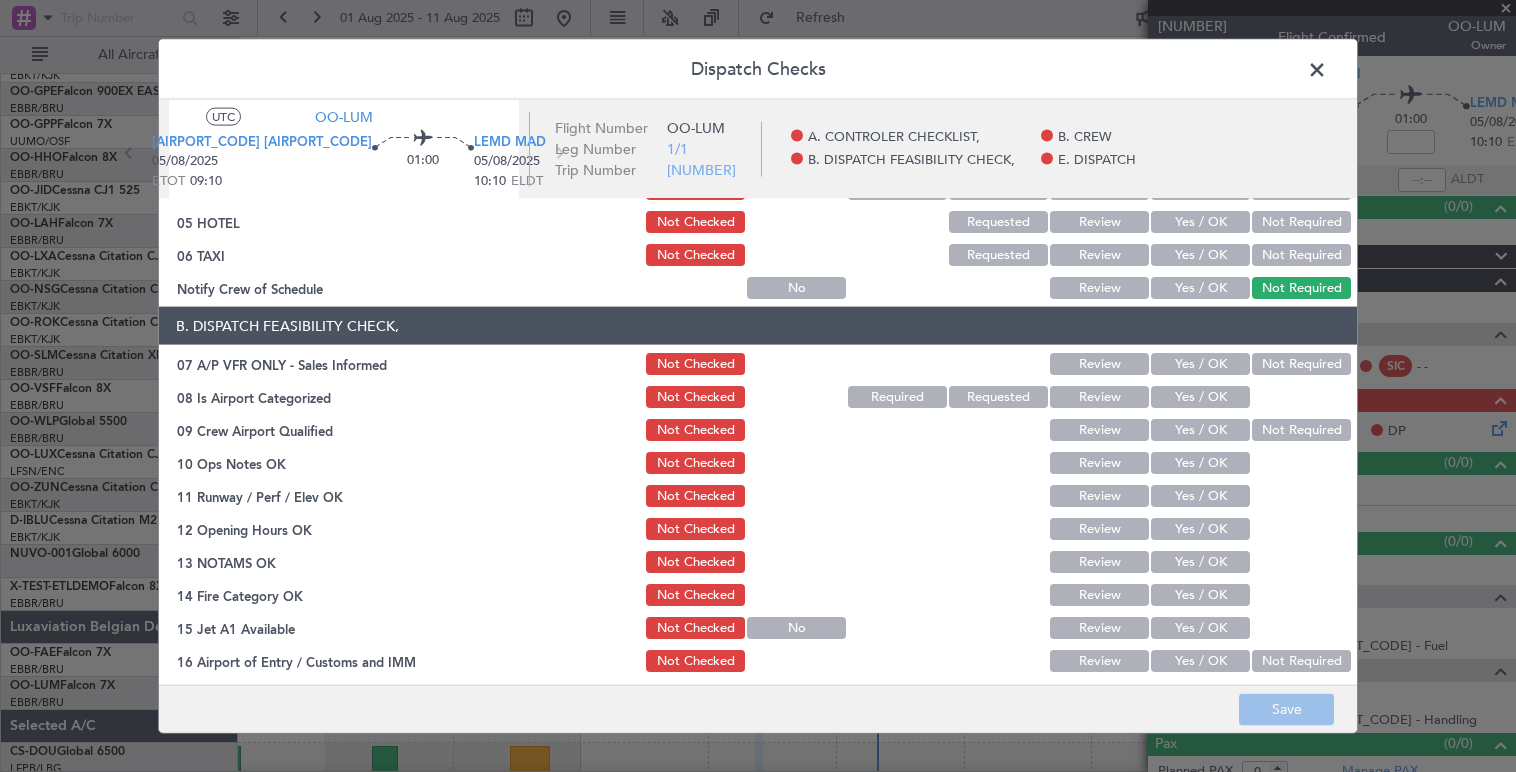 scroll, scrollTop: 392, scrollLeft: 0, axis: vertical 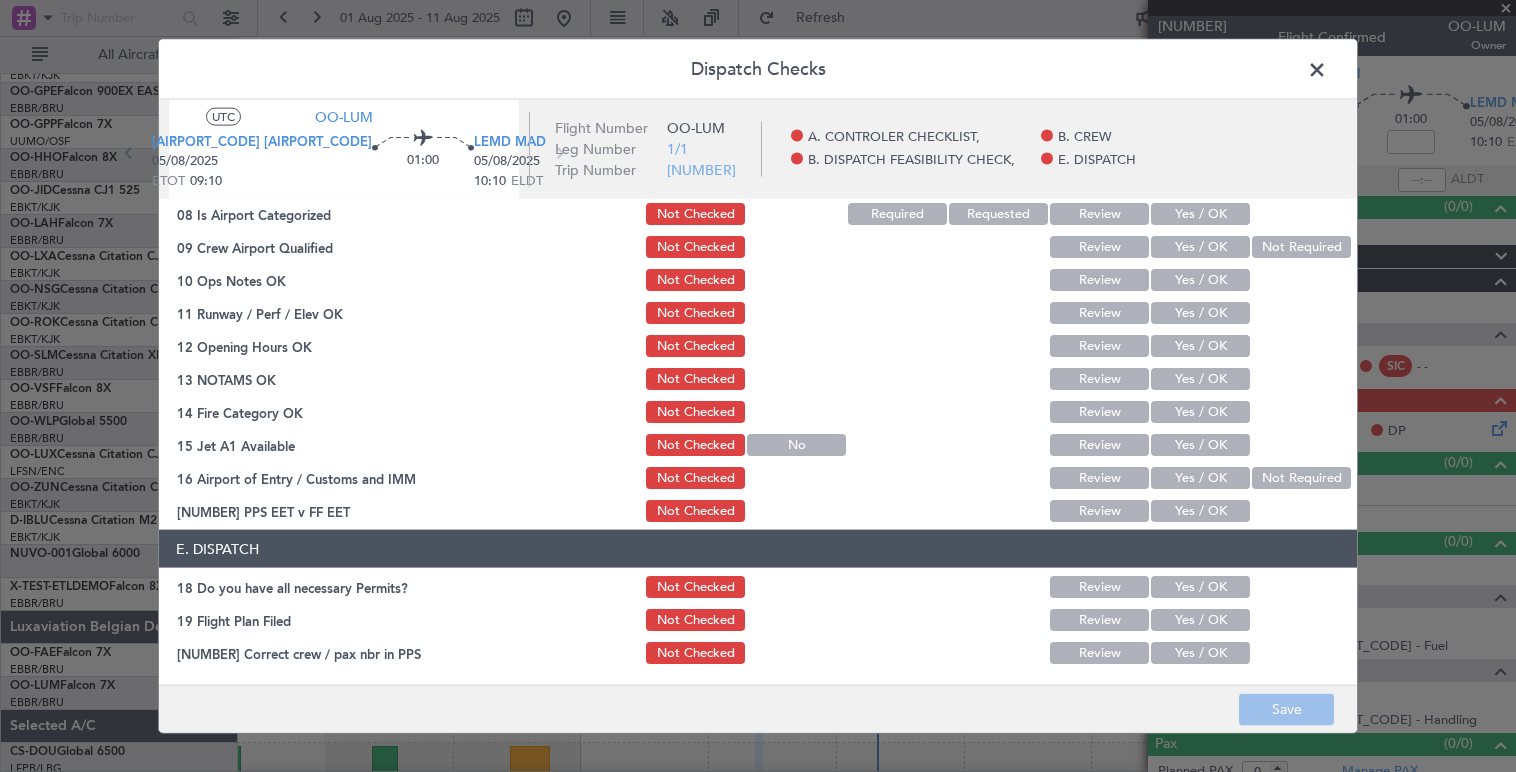 click on "Yes / OK" 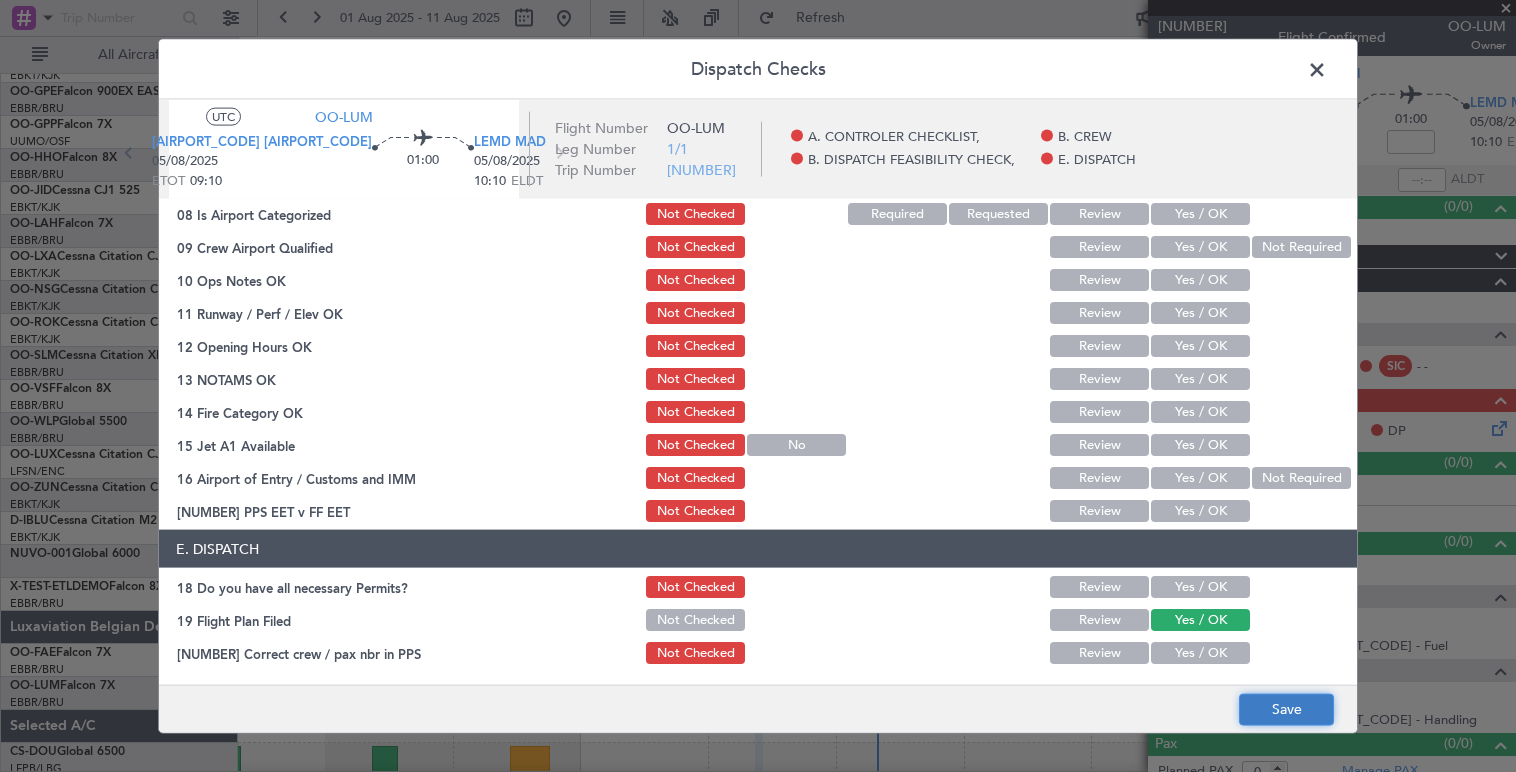 click on "Save" 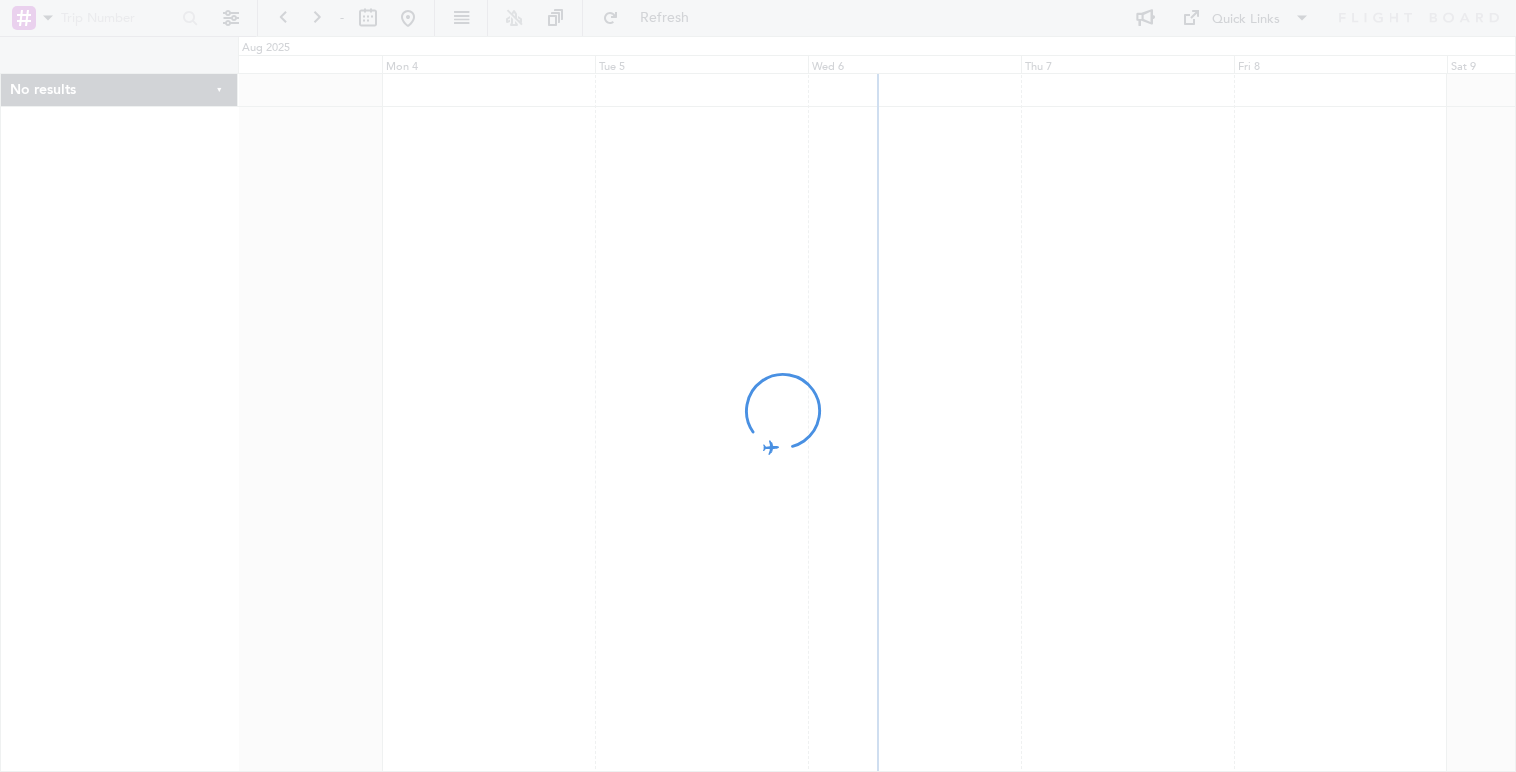 scroll, scrollTop: 0, scrollLeft: 0, axis: both 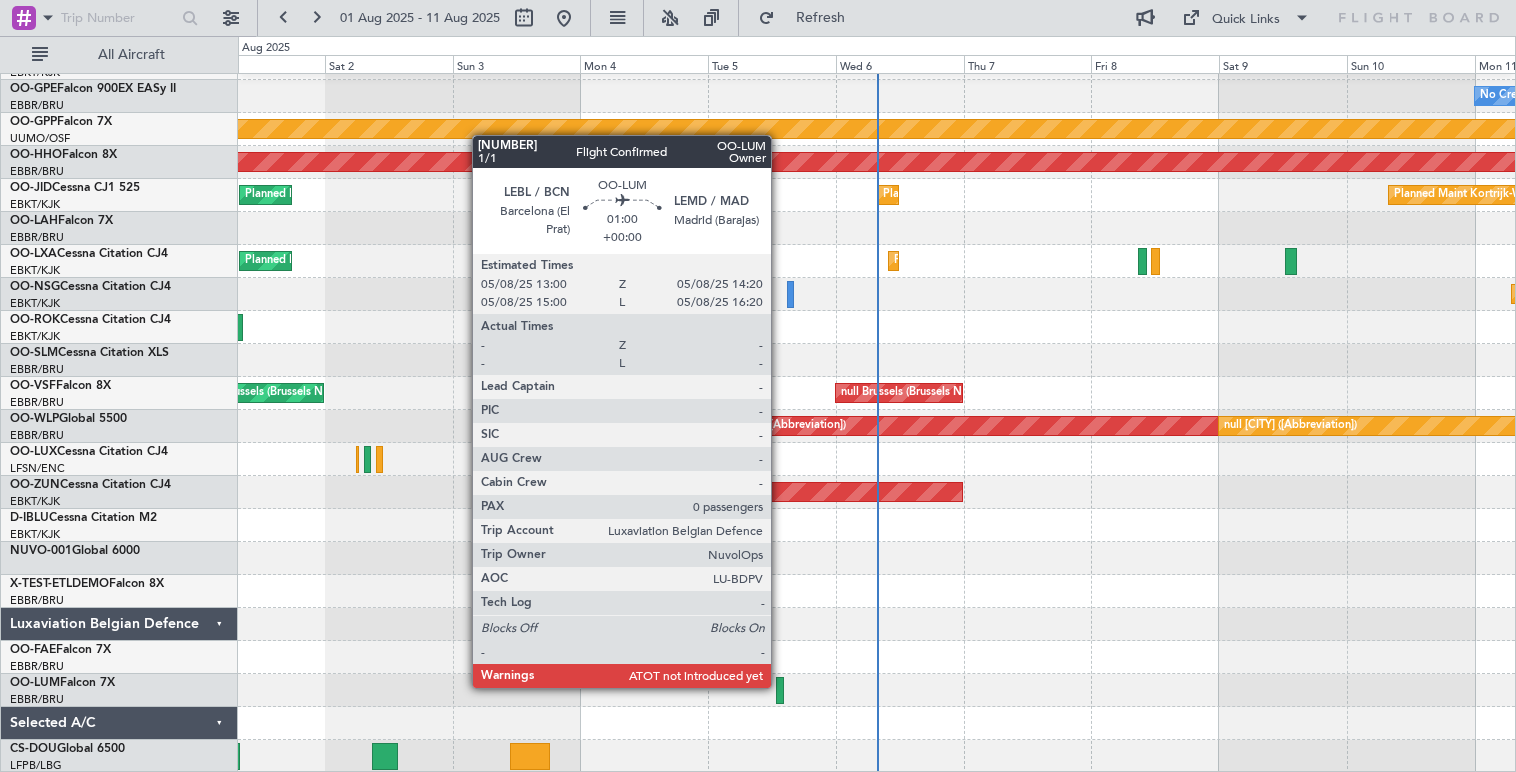 click 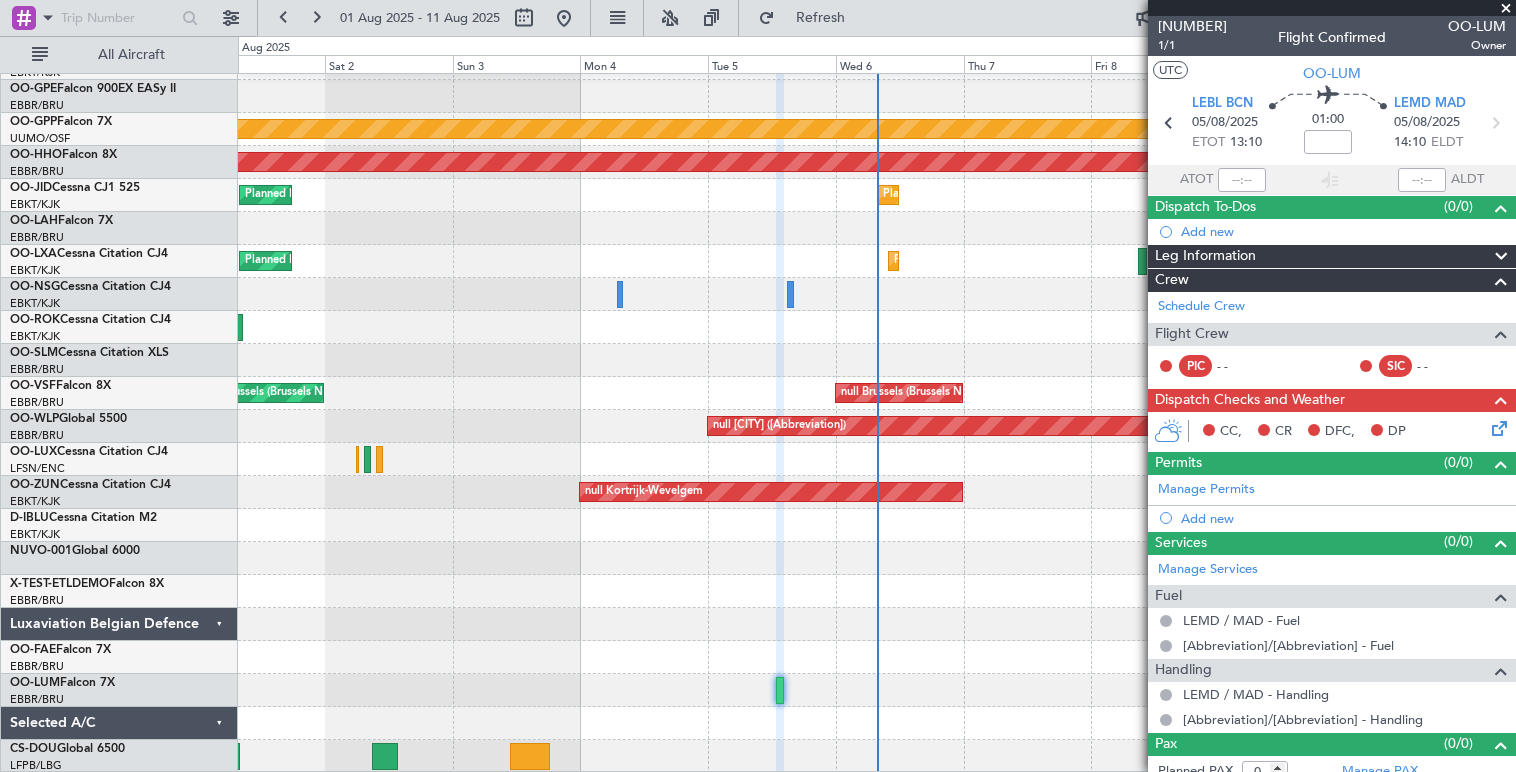 click on "CC,    CR    DFC,    DP" 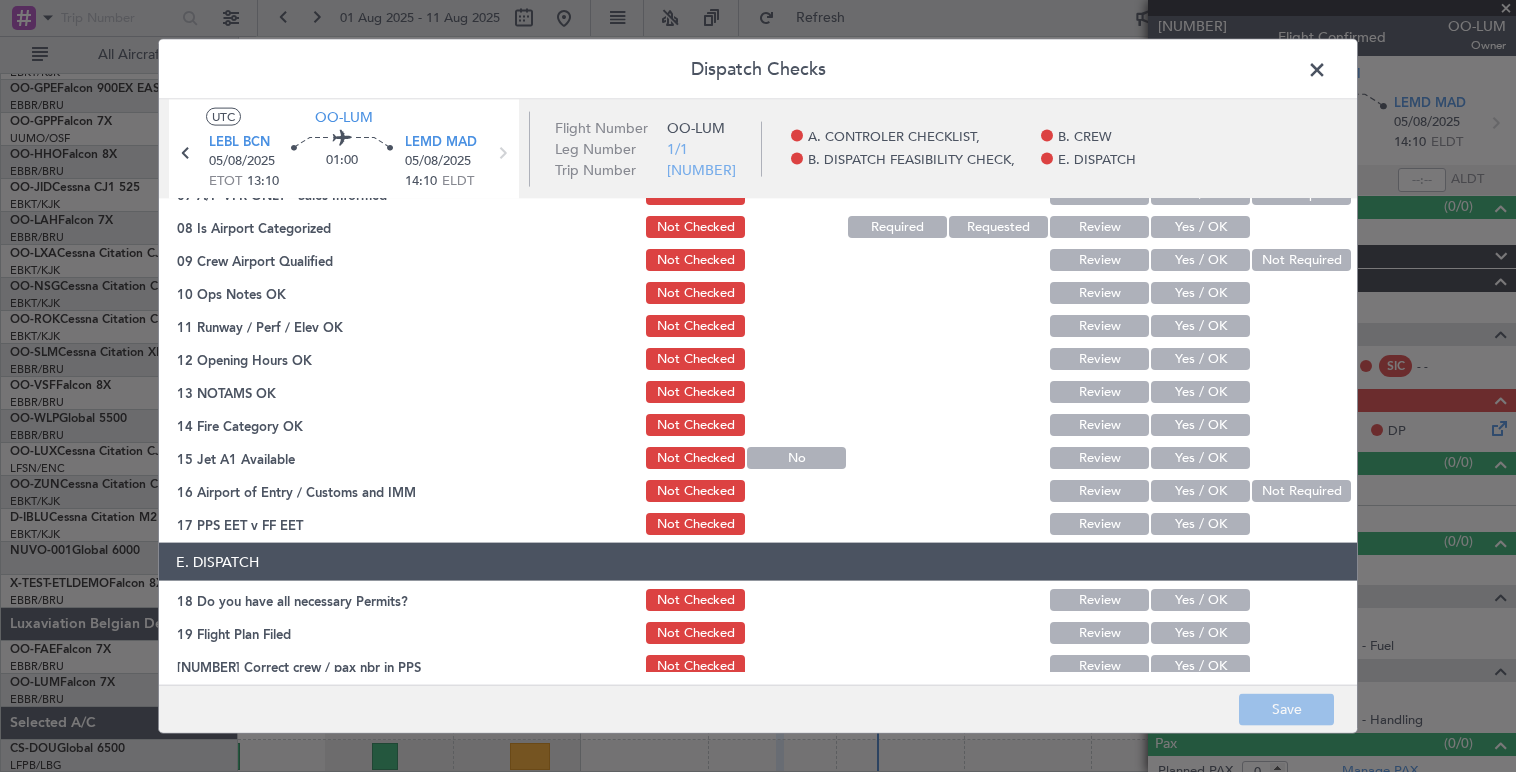 scroll, scrollTop: 392, scrollLeft: 0, axis: vertical 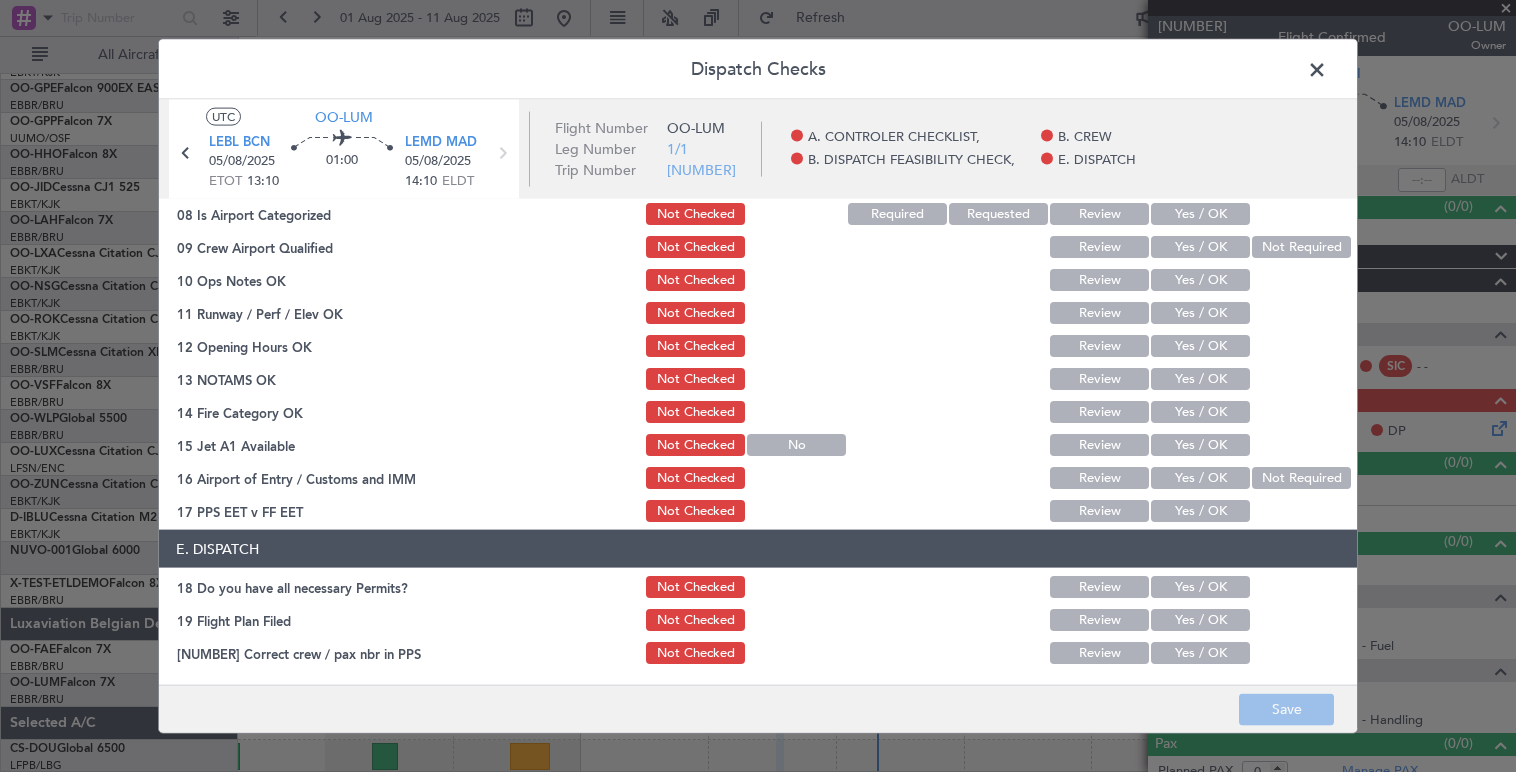 drag, startPoint x: 302, startPoint y: 617, endPoint x: 176, endPoint y: 618, distance: 126.00397 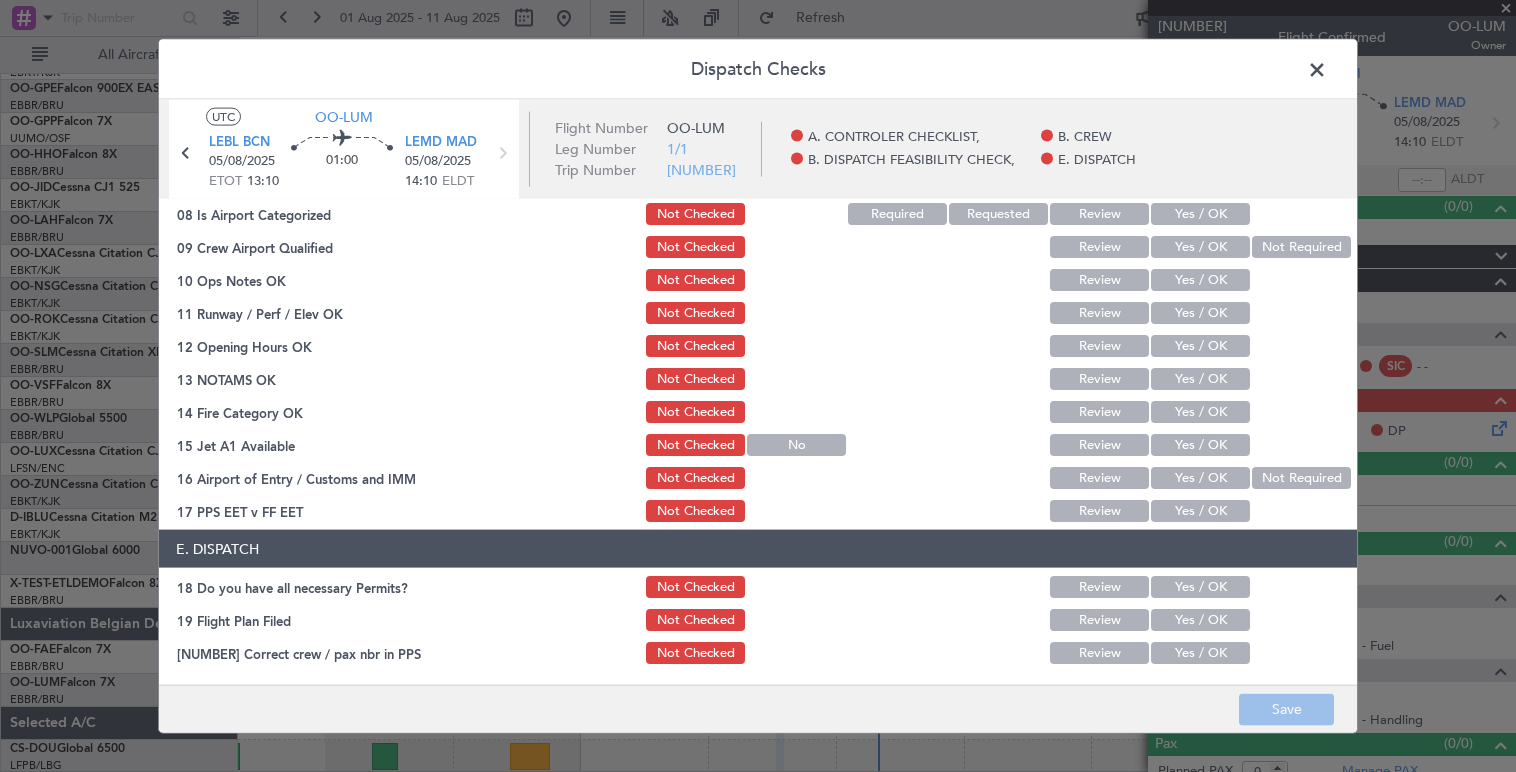 click 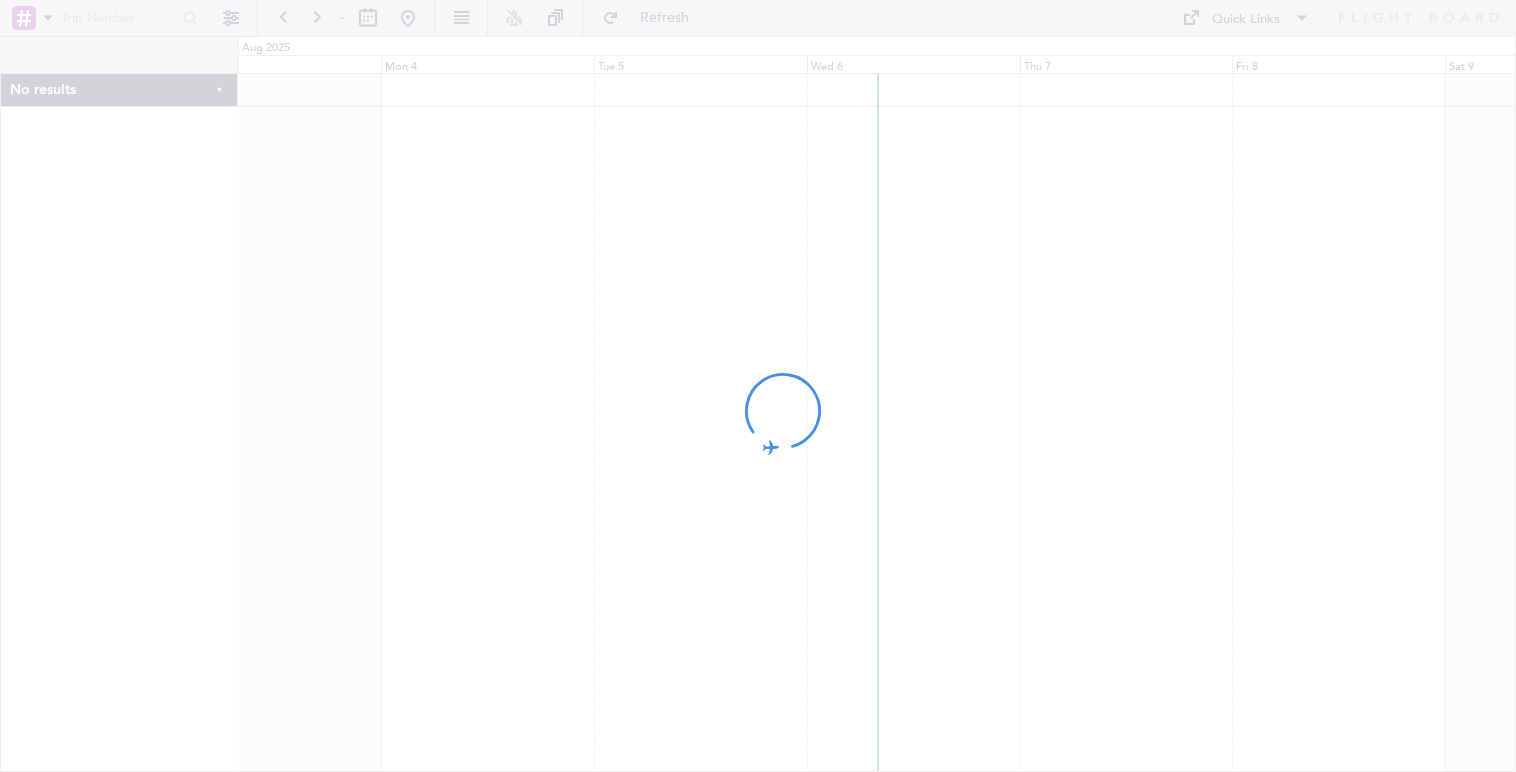 scroll, scrollTop: 0, scrollLeft: 0, axis: both 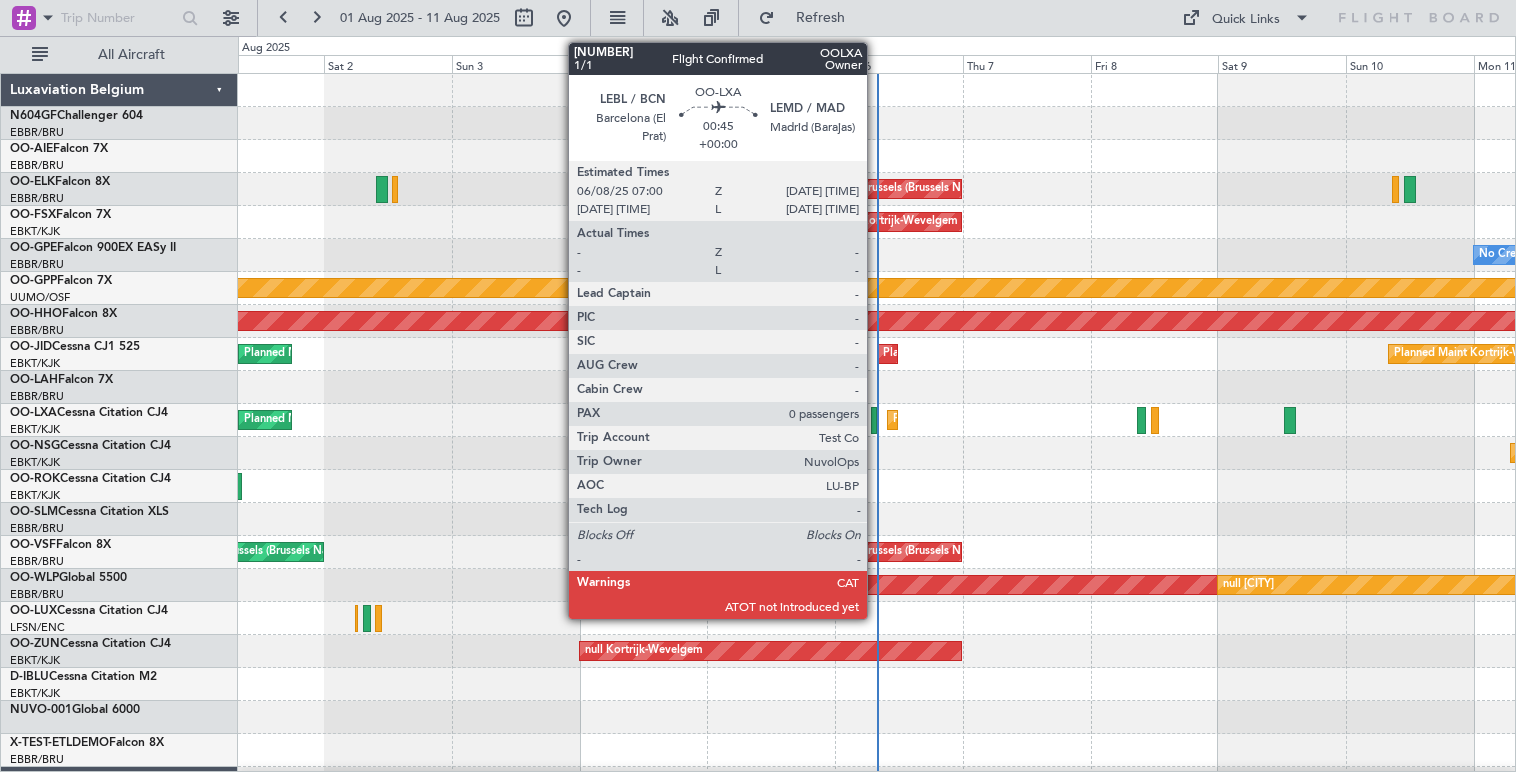 click 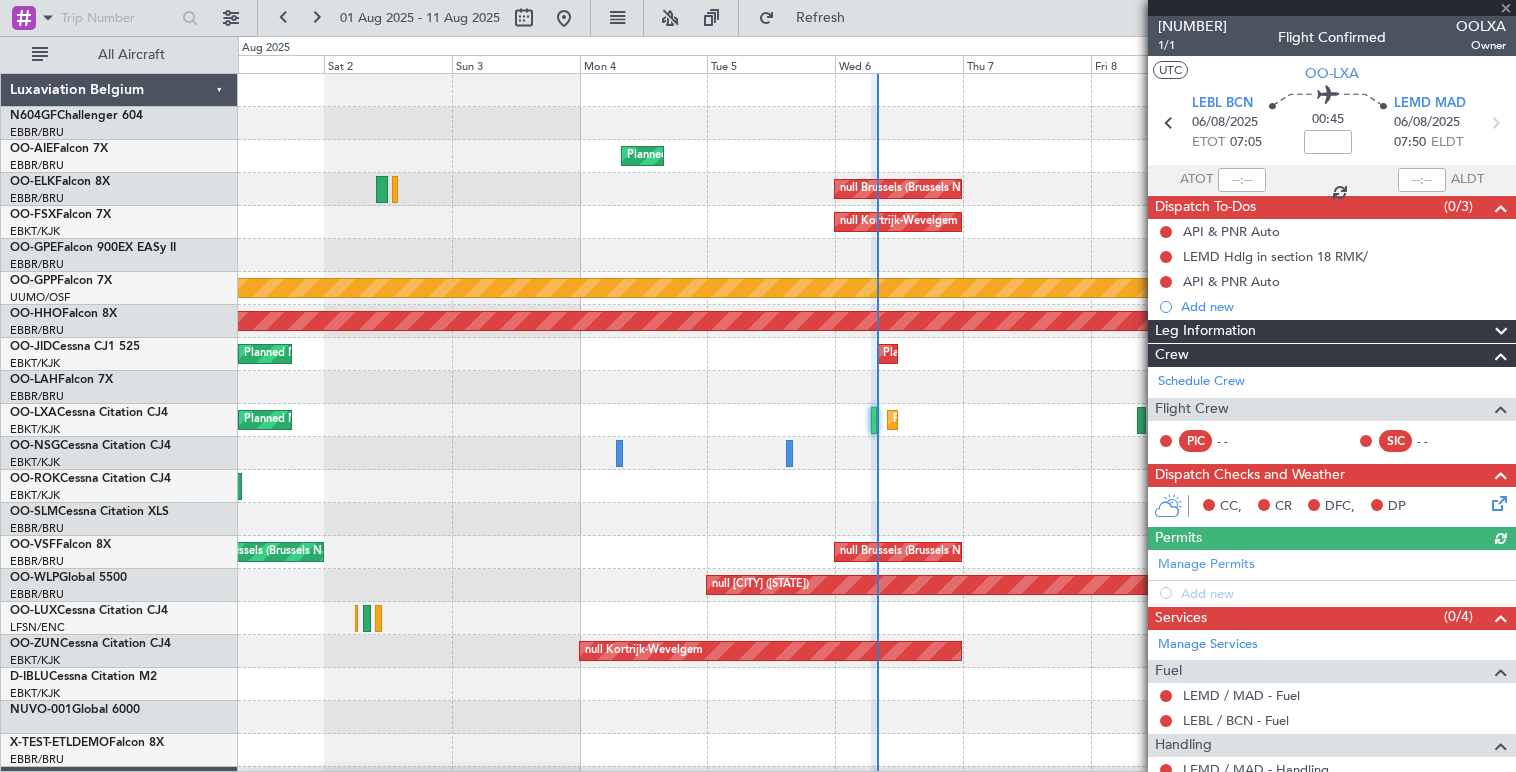 click 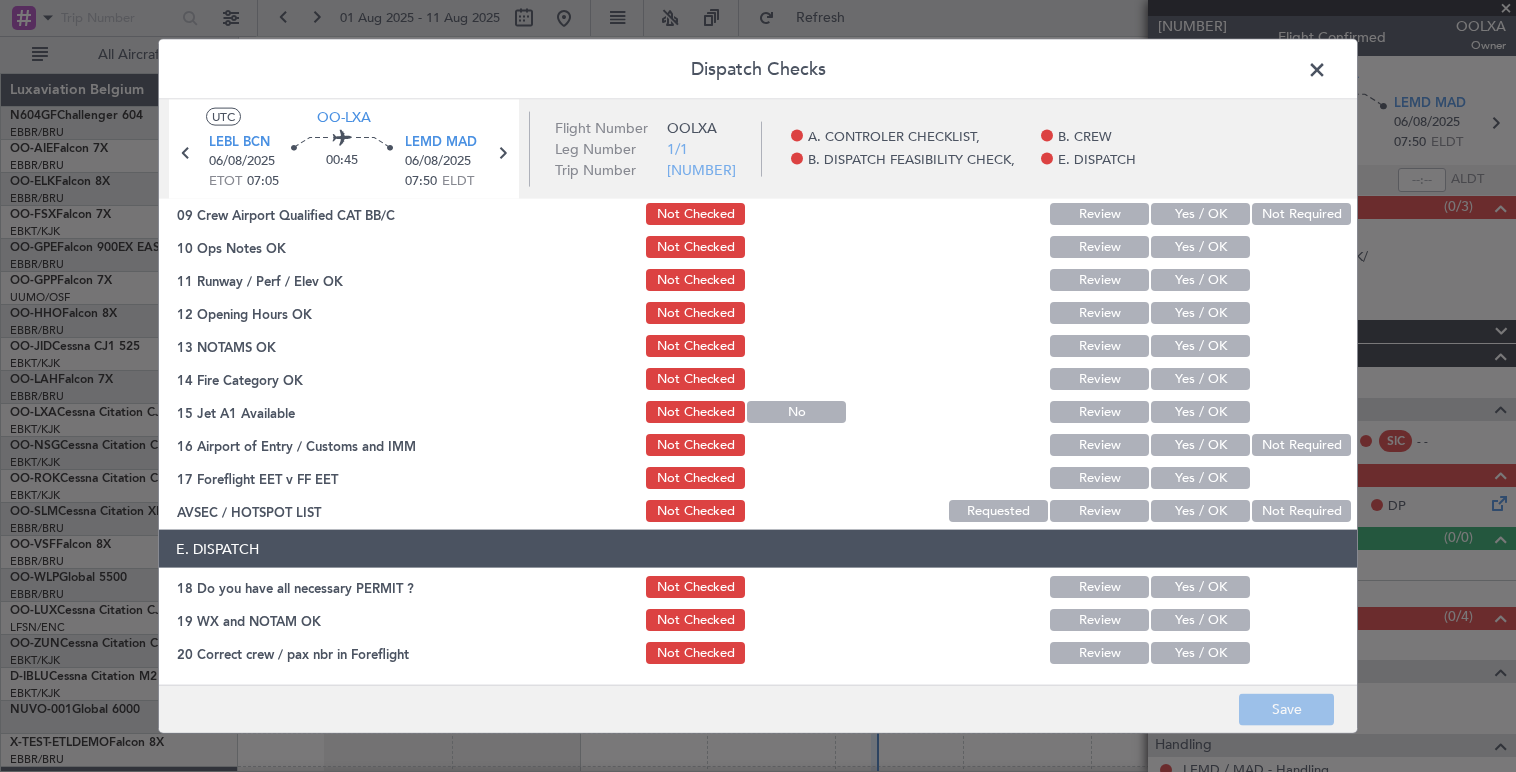scroll, scrollTop: 458, scrollLeft: 0, axis: vertical 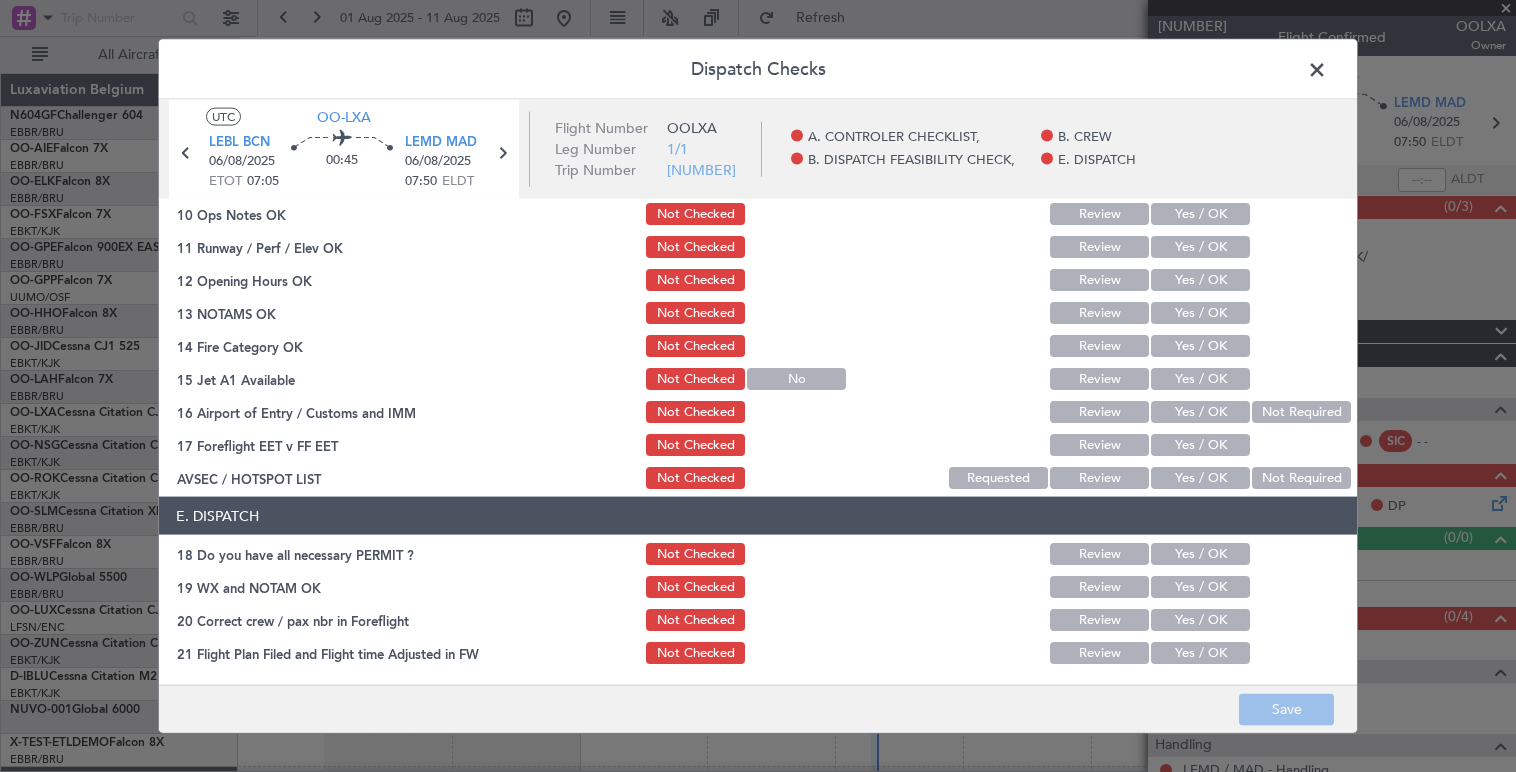 drag, startPoint x: 1323, startPoint y: 74, endPoint x: 1314, endPoint y: 89, distance: 17.492855 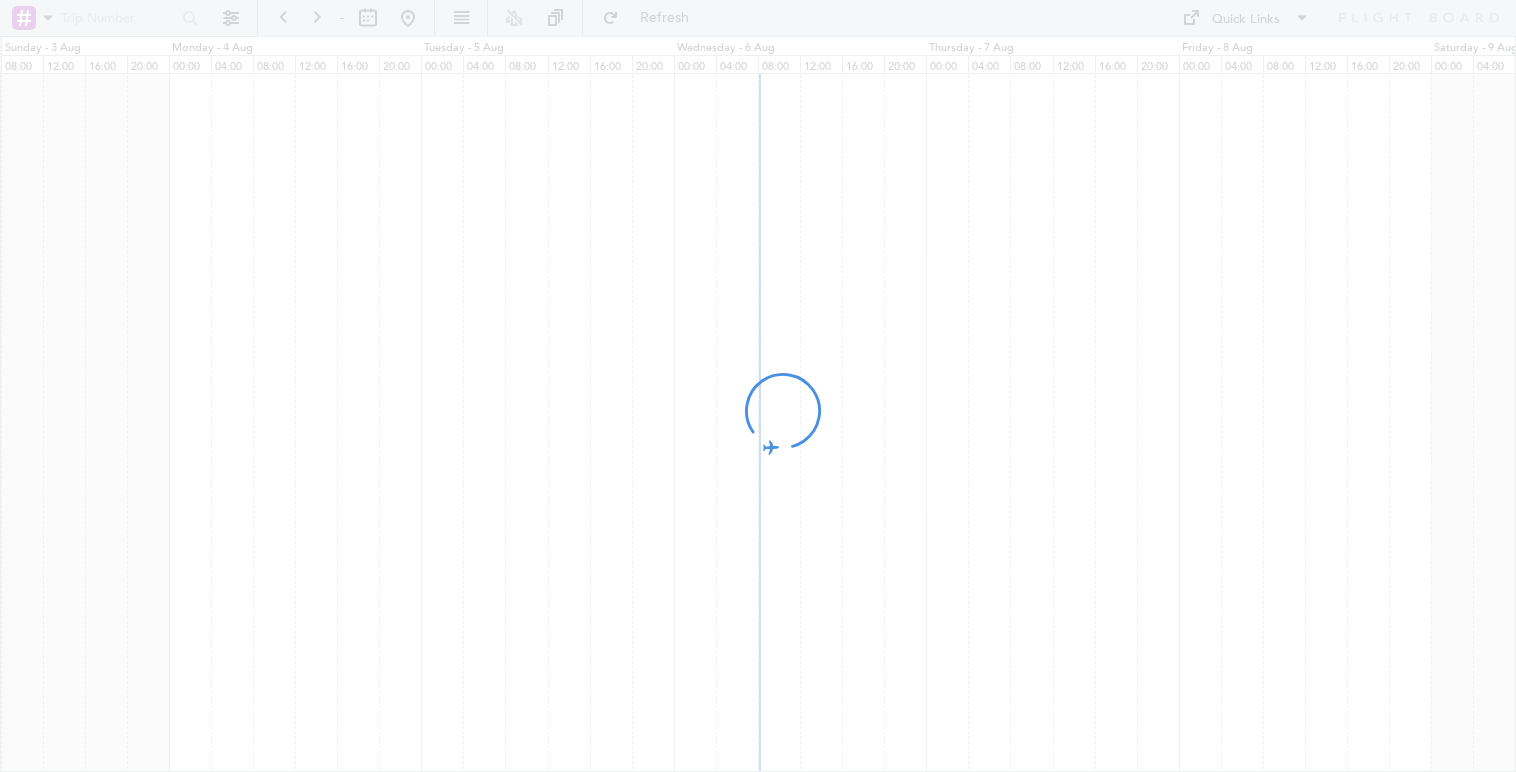 scroll, scrollTop: 0, scrollLeft: 0, axis: both 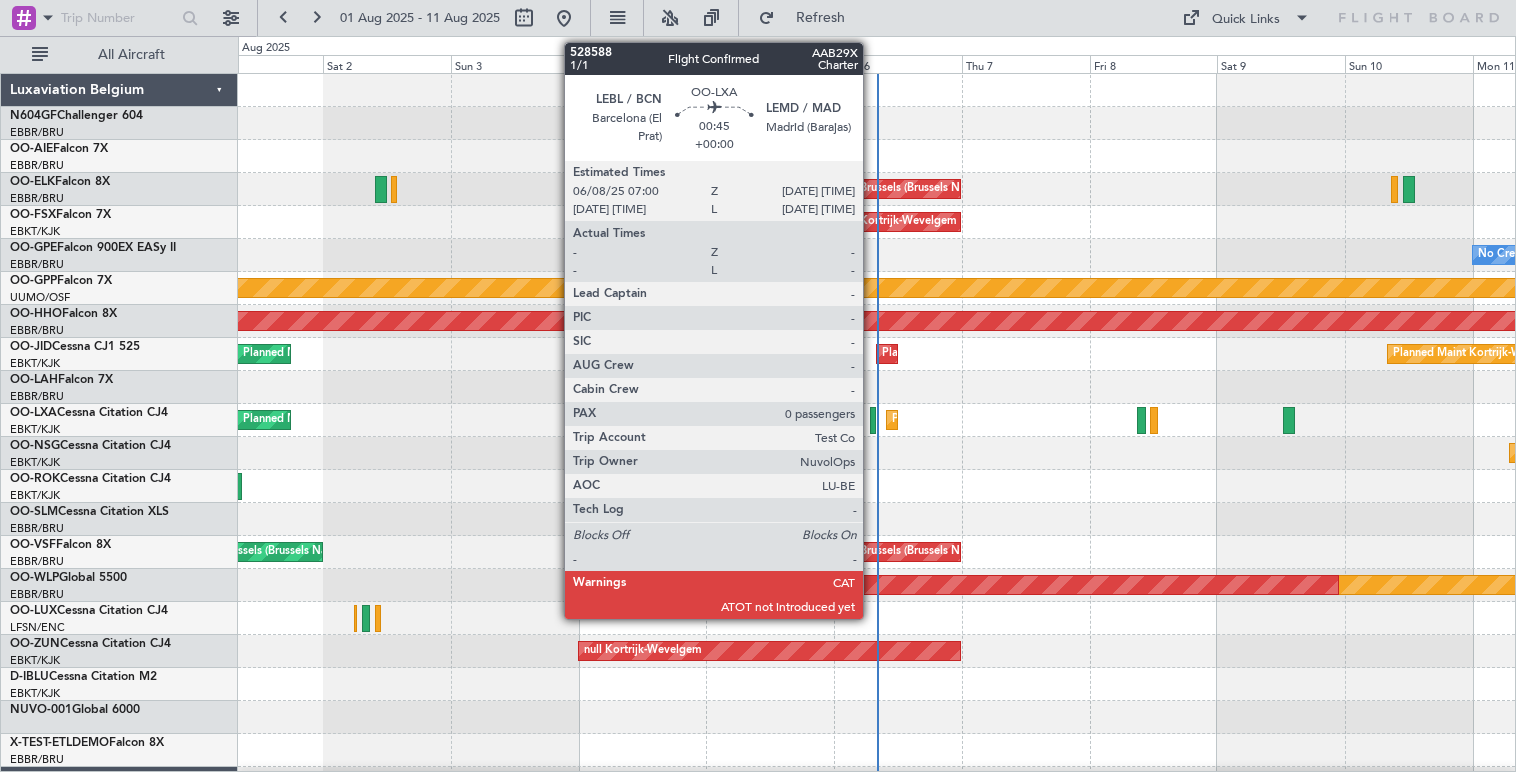 click 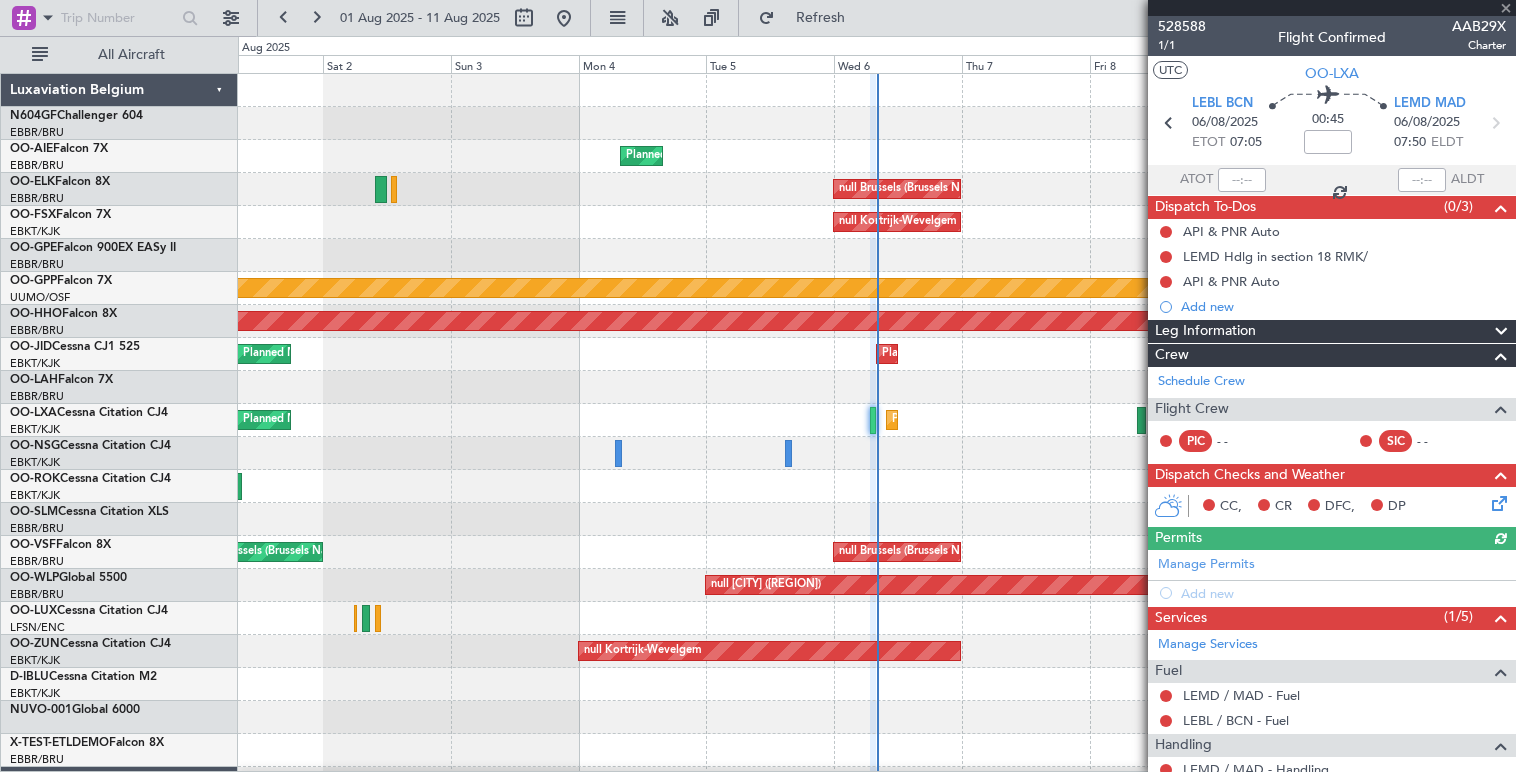 click on "CC,    CR    DFC,    DP" 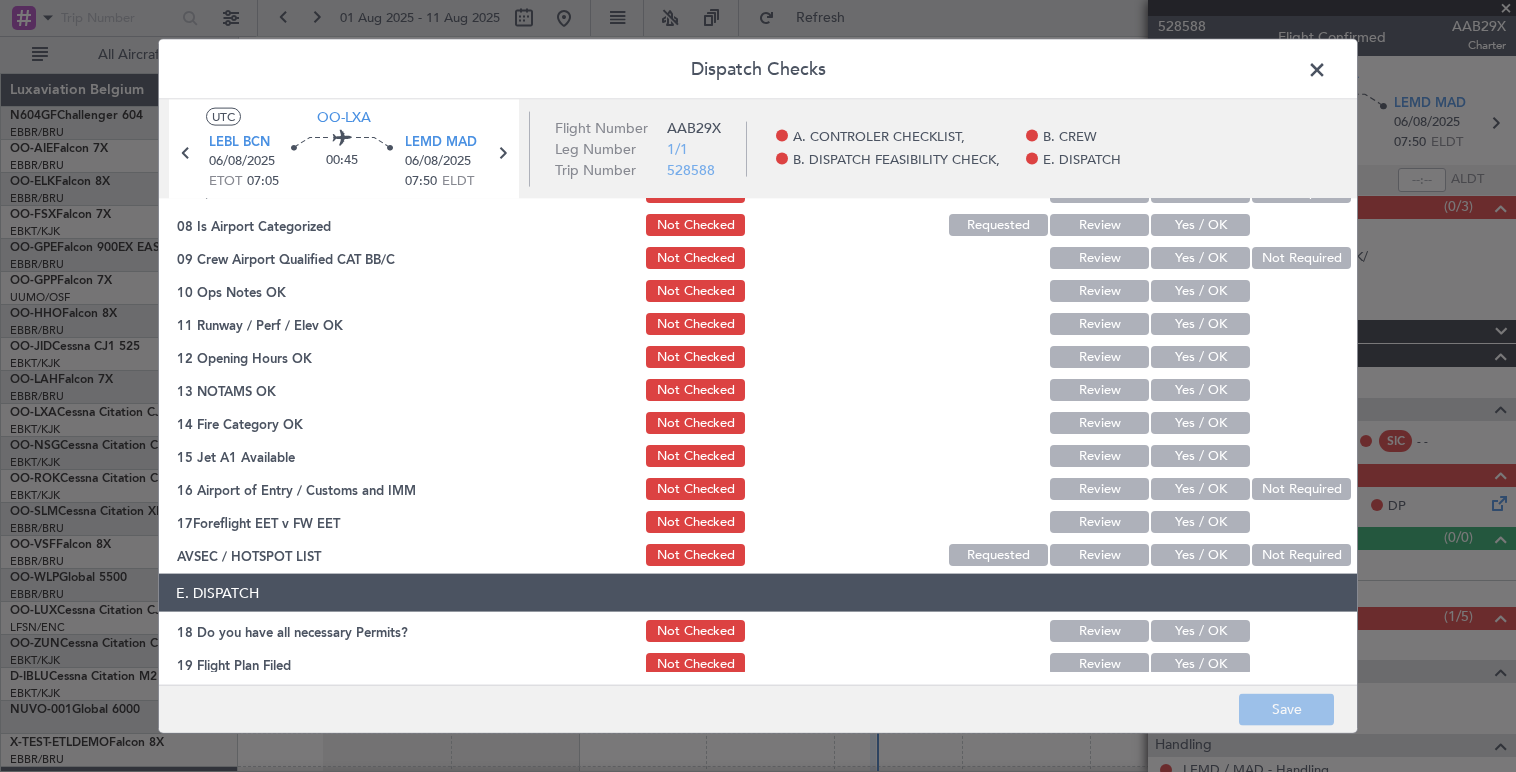 scroll, scrollTop: 458, scrollLeft: 0, axis: vertical 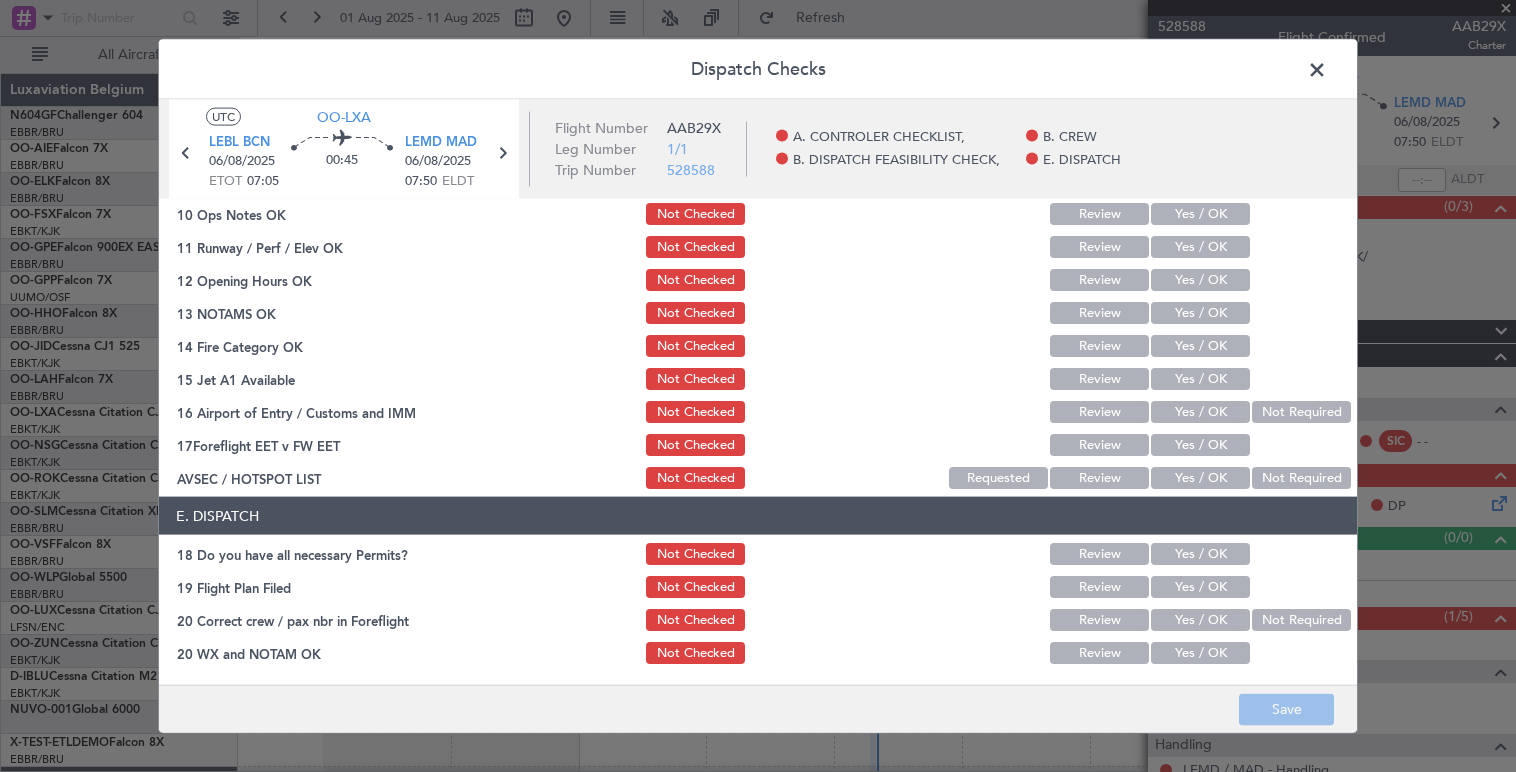 click on "Yes / OK" 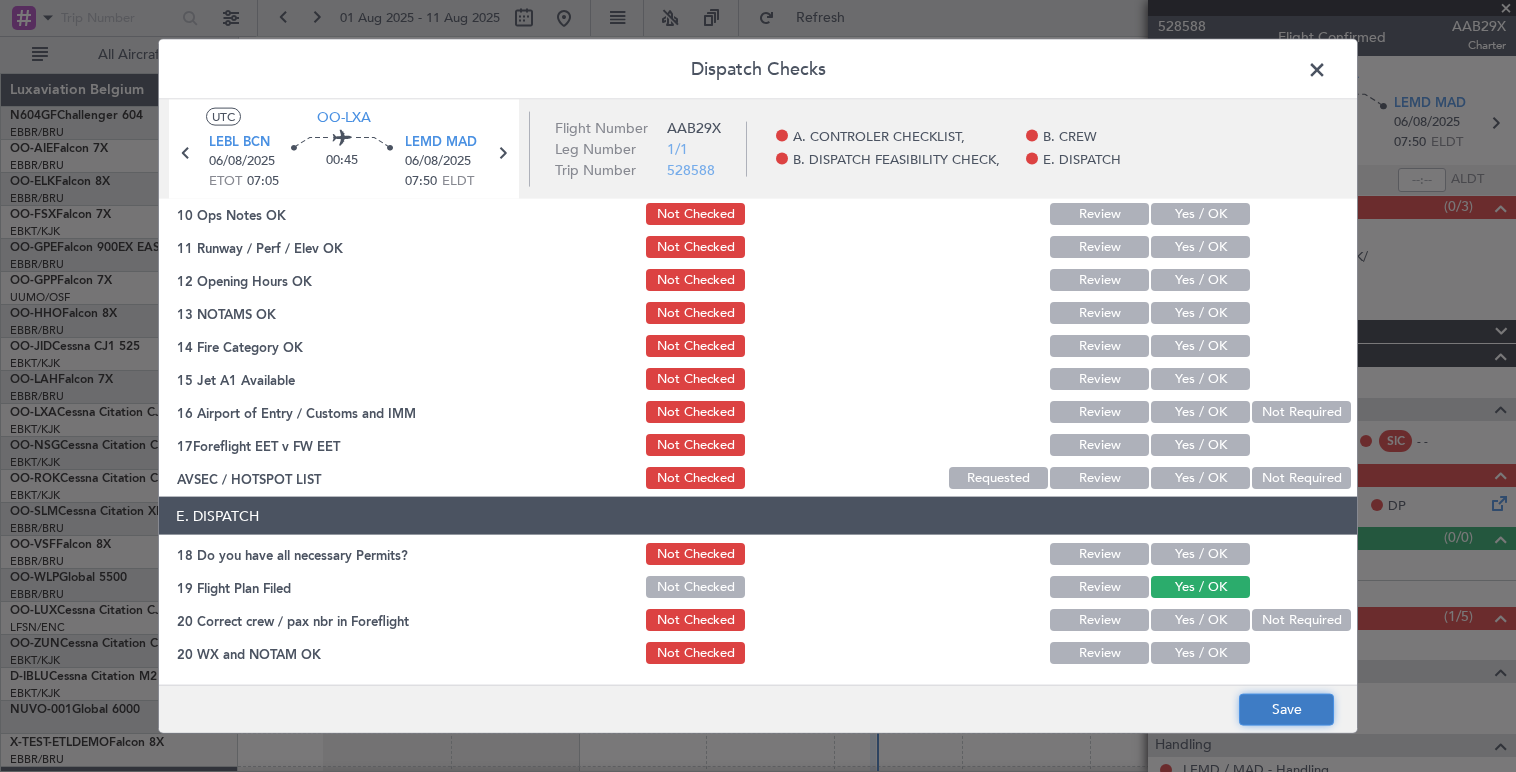 click on "Save" 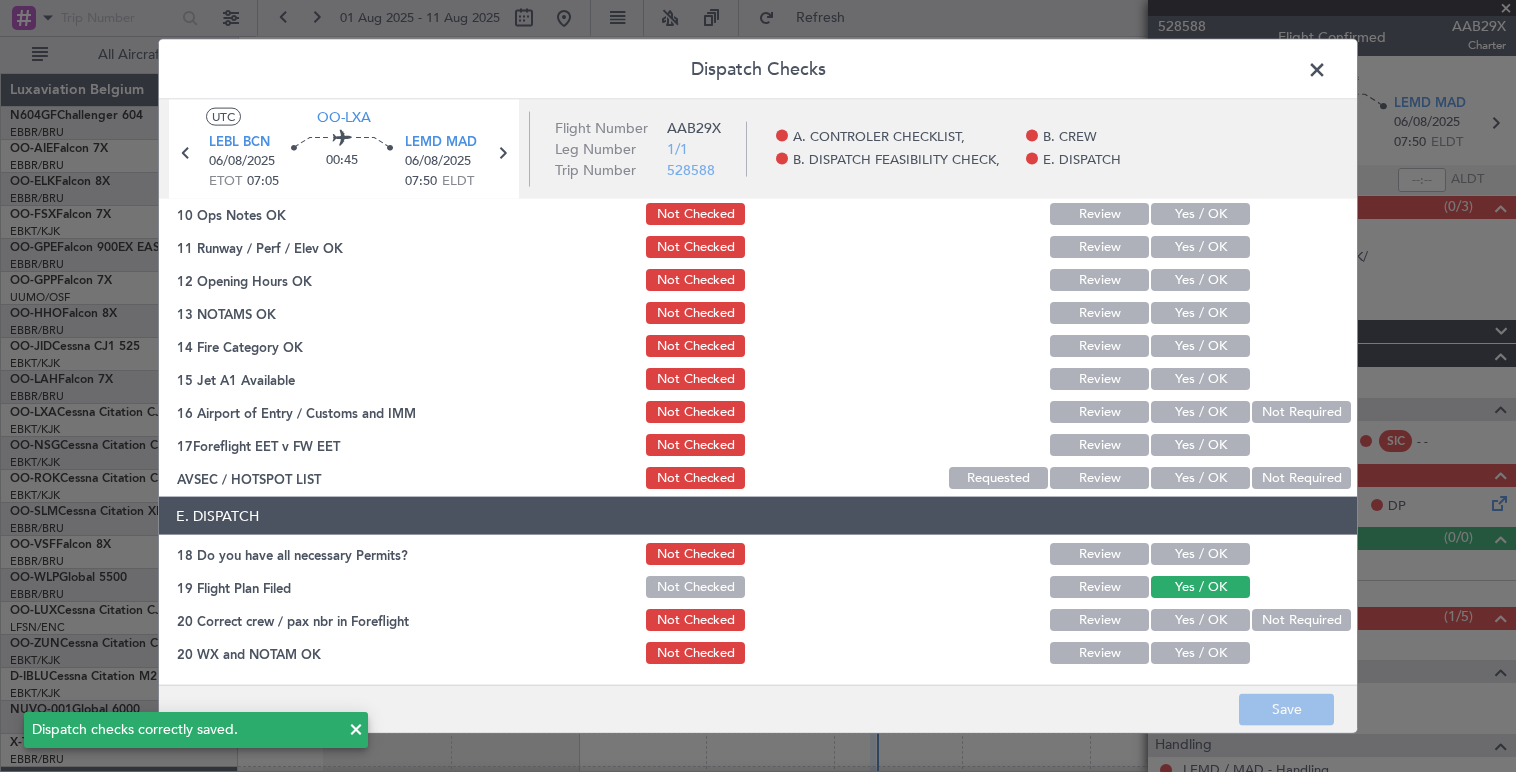 click 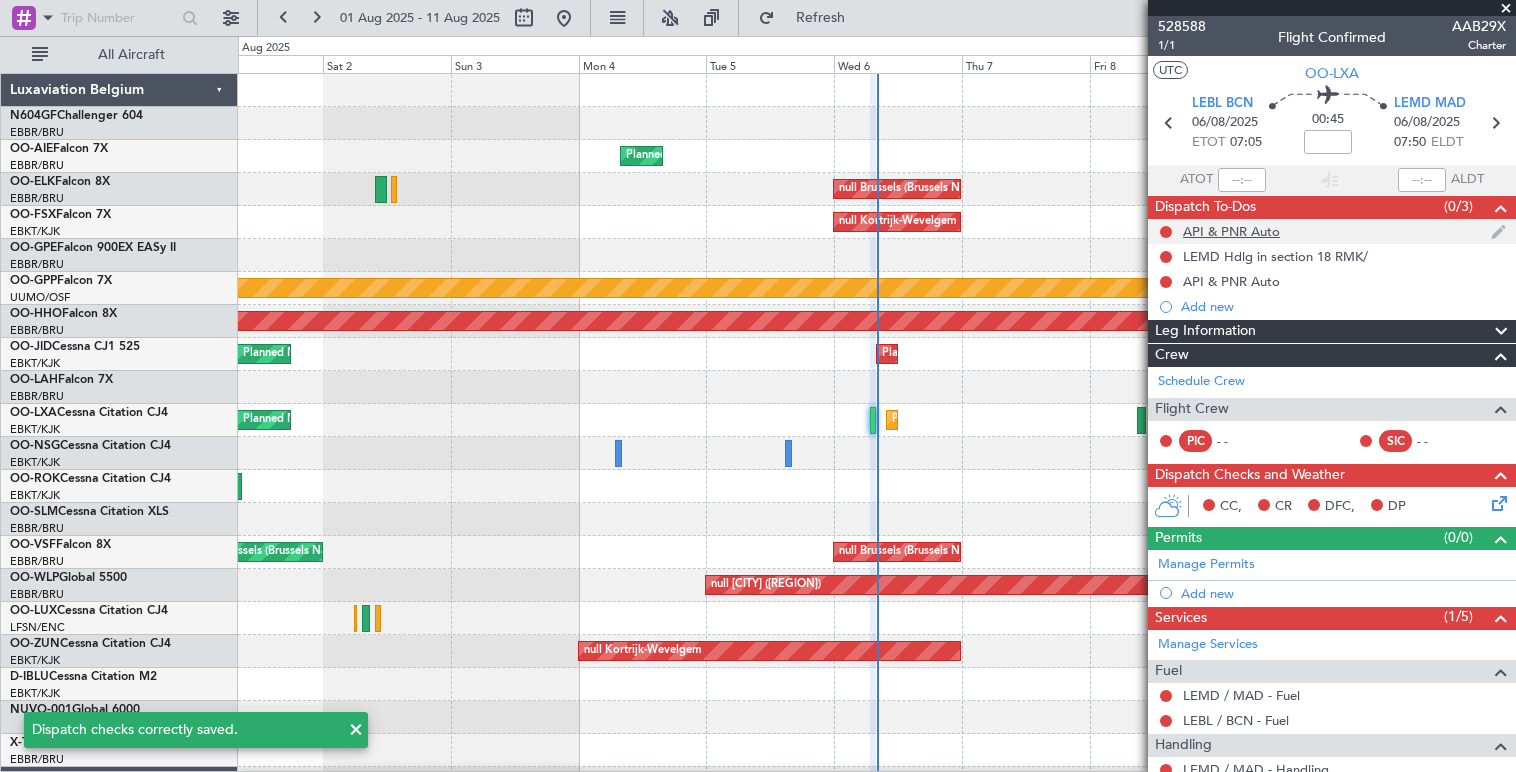 scroll, scrollTop: 4, scrollLeft: 0, axis: vertical 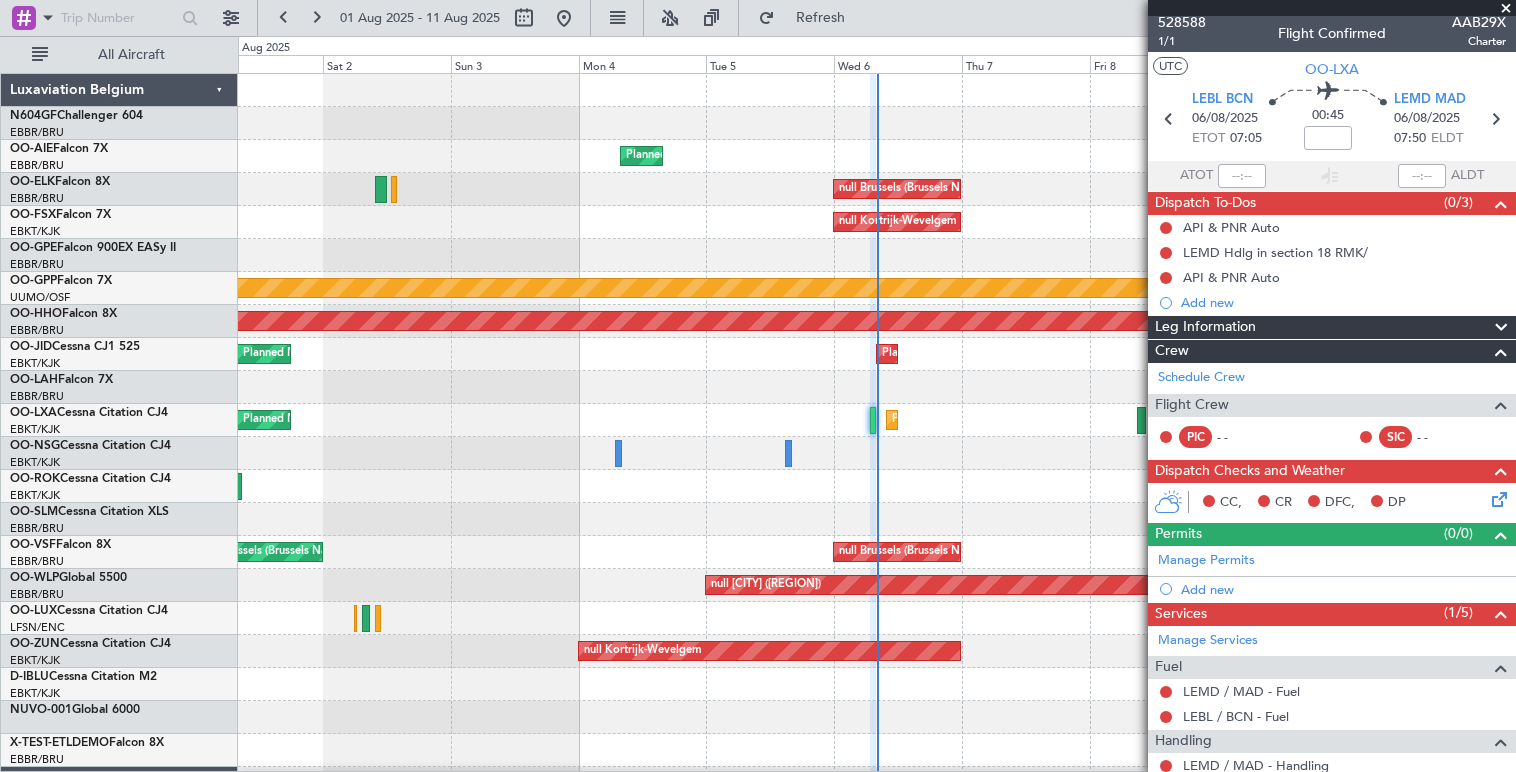 click 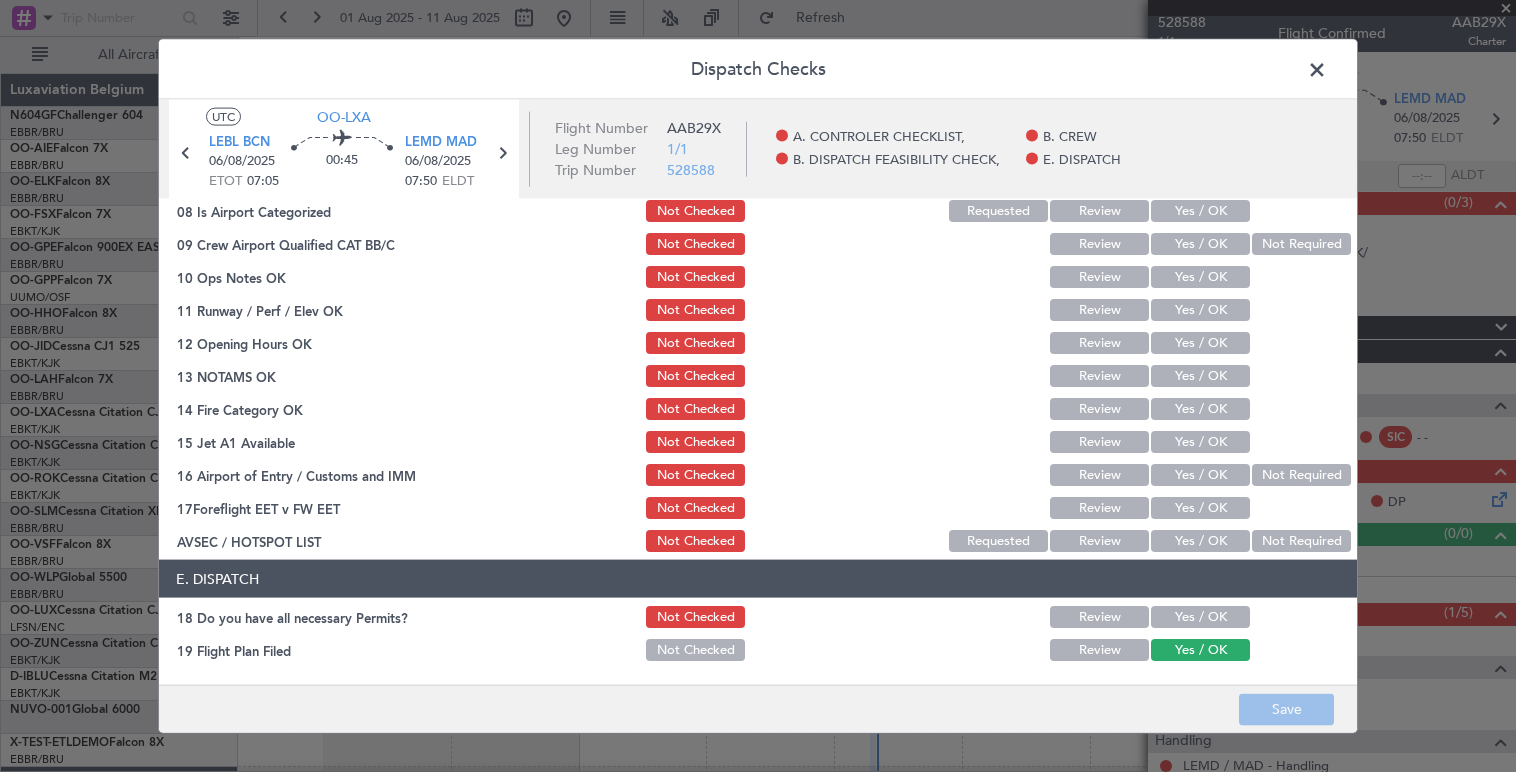 scroll, scrollTop: 458, scrollLeft: 0, axis: vertical 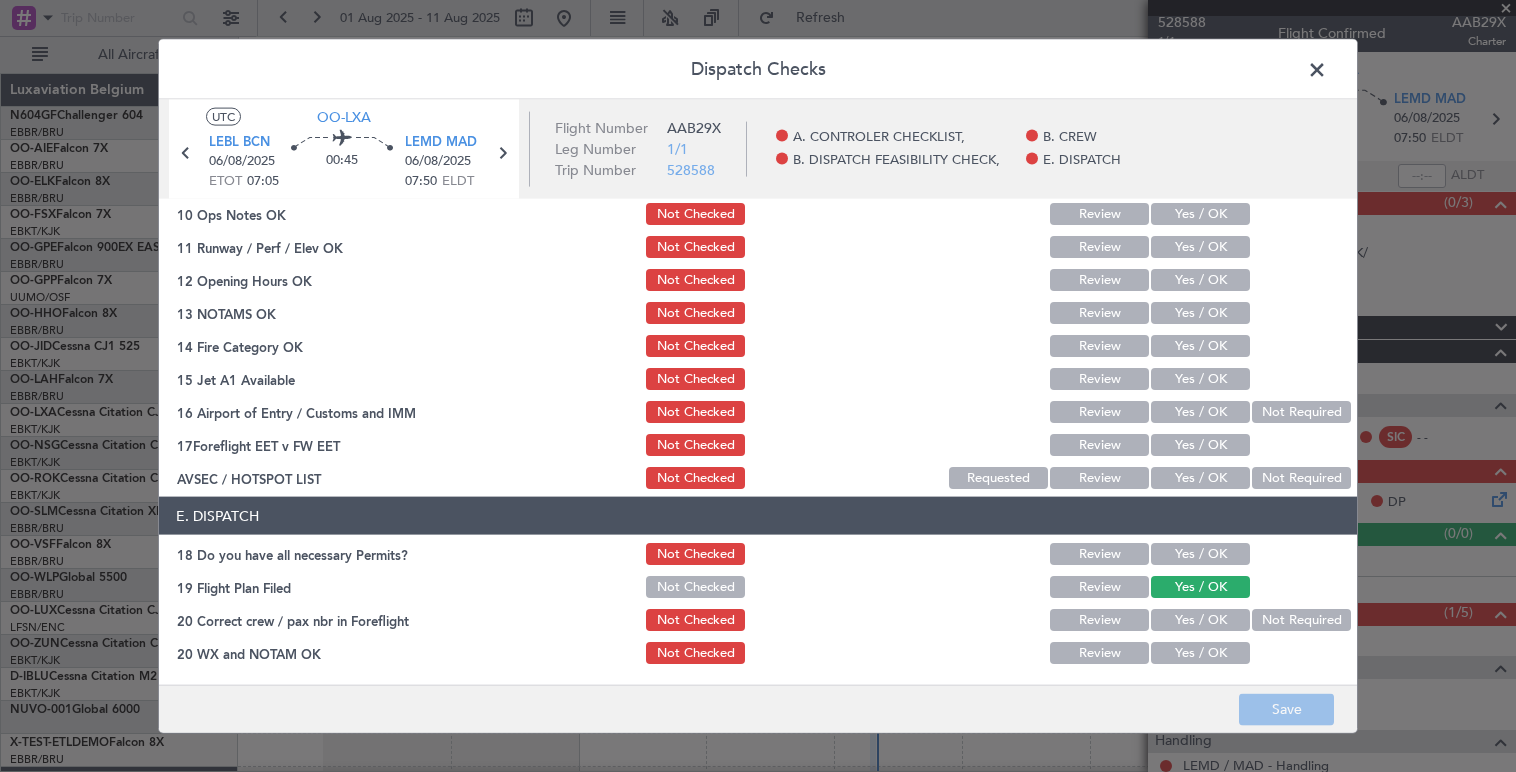 drag, startPoint x: 1321, startPoint y: 74, endPoint x: 1312, endPoint y: 80, distance: 10.816654 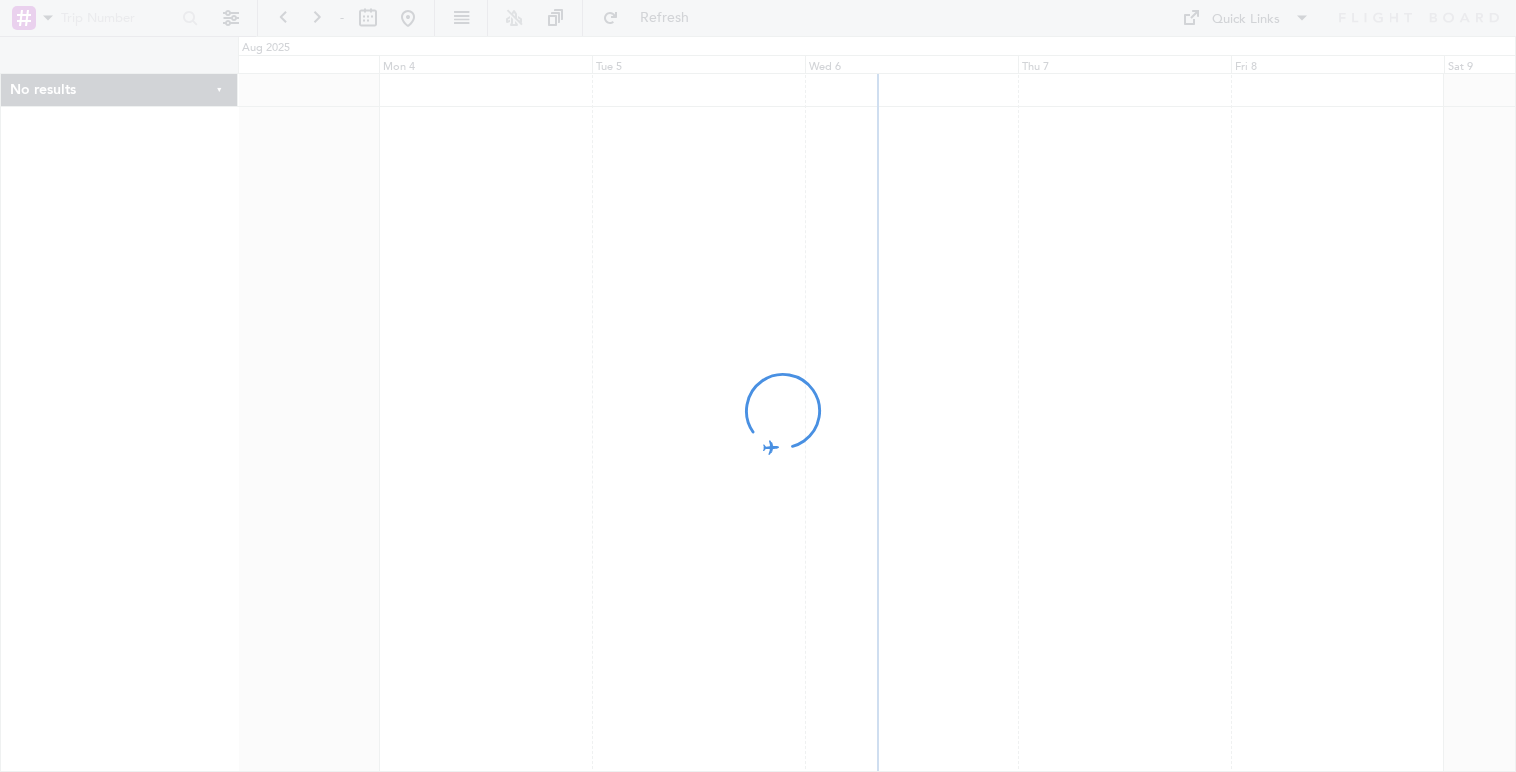 scroll, scrollTop: 0, scrollLeft: 0, axis: both 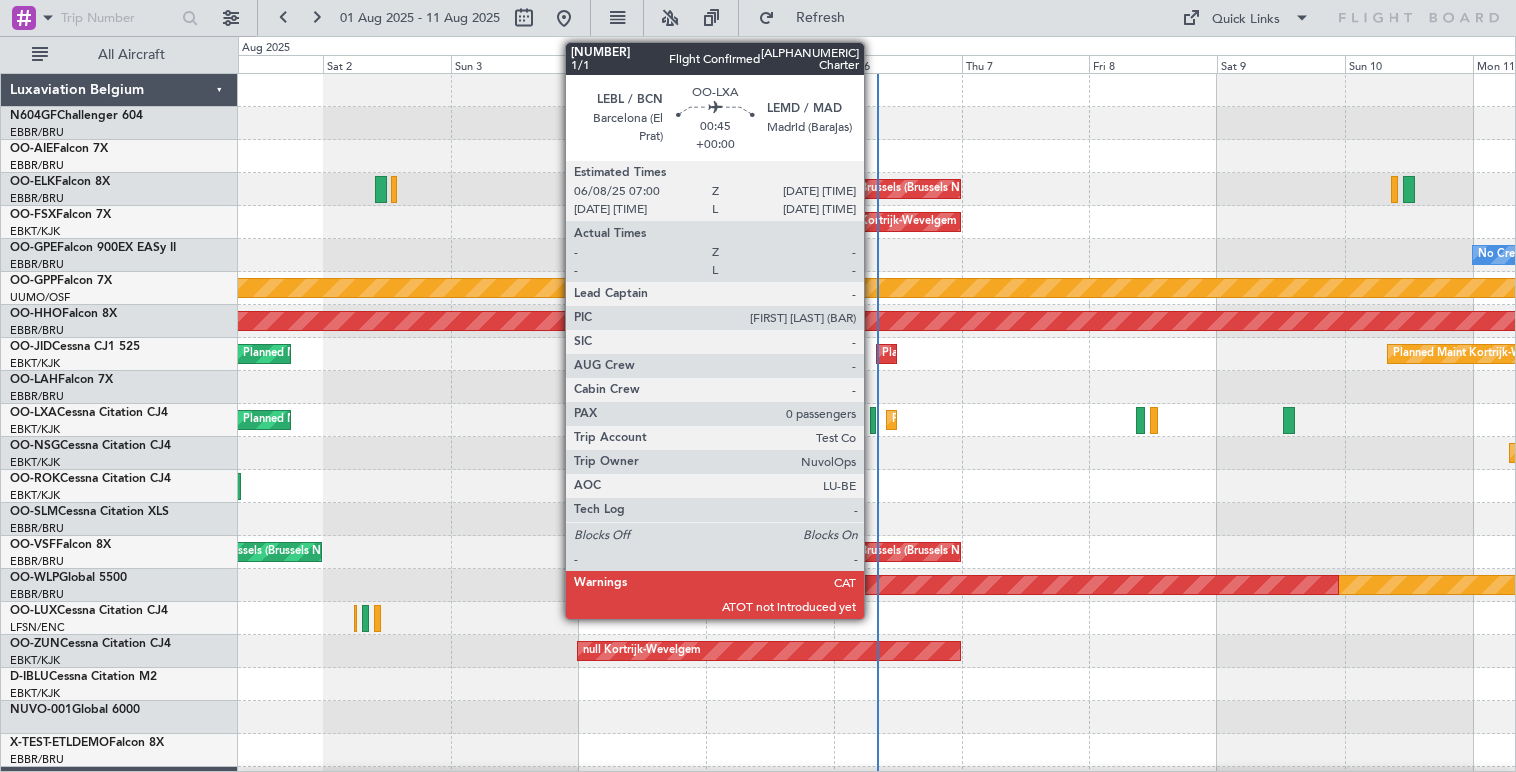 click 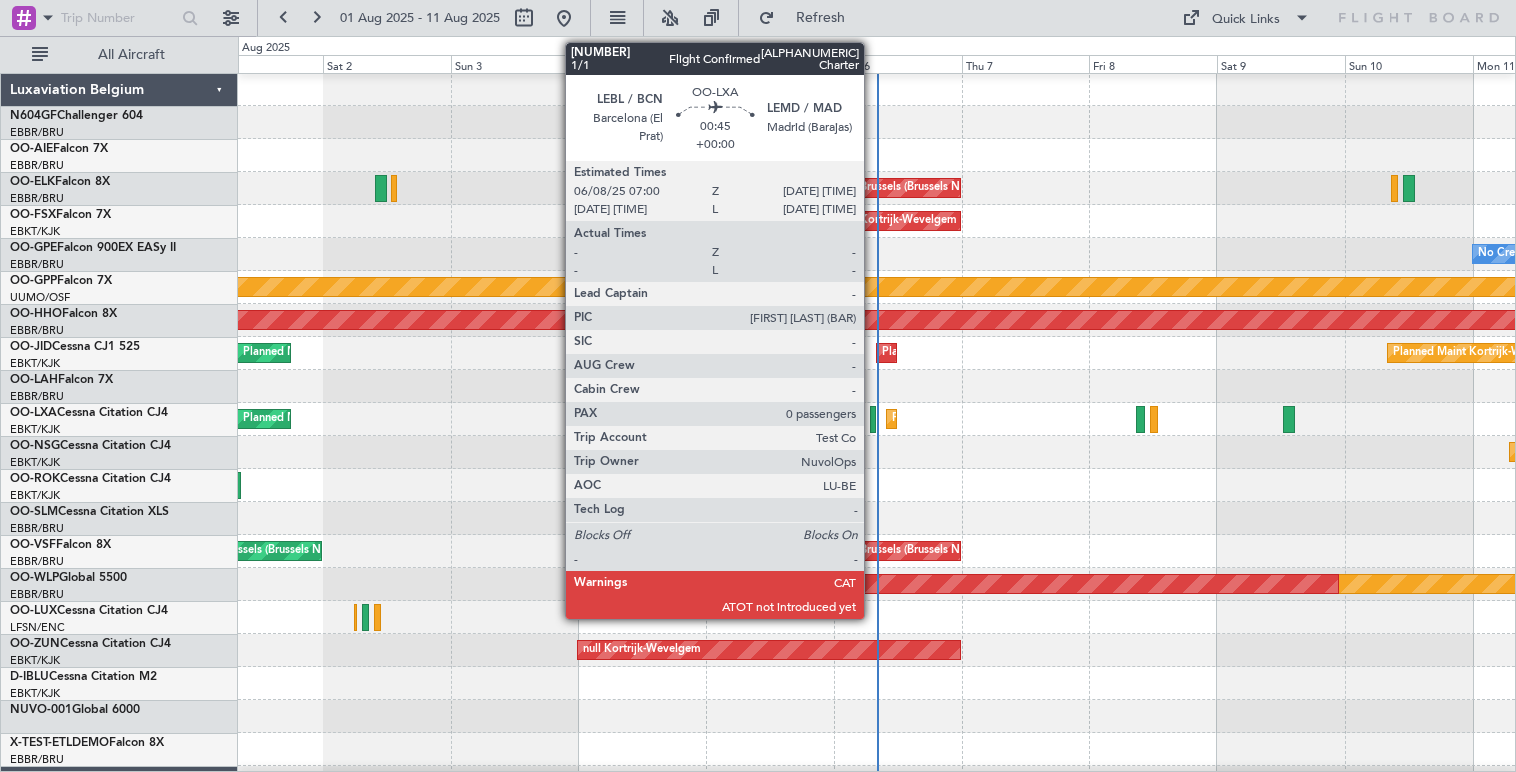 scroll, scrollTop: 3, scrollLeft: 0, axis: vertical 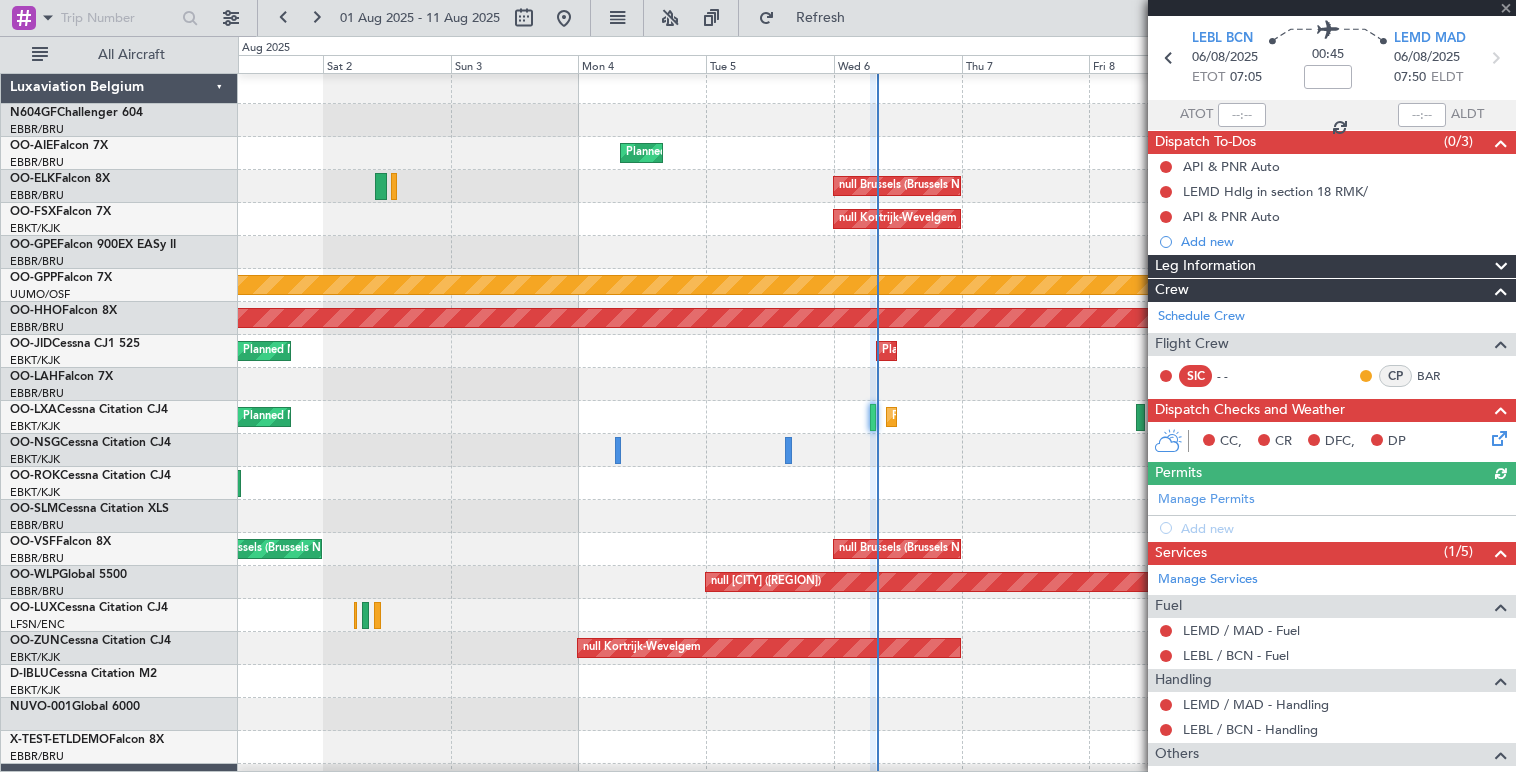 click 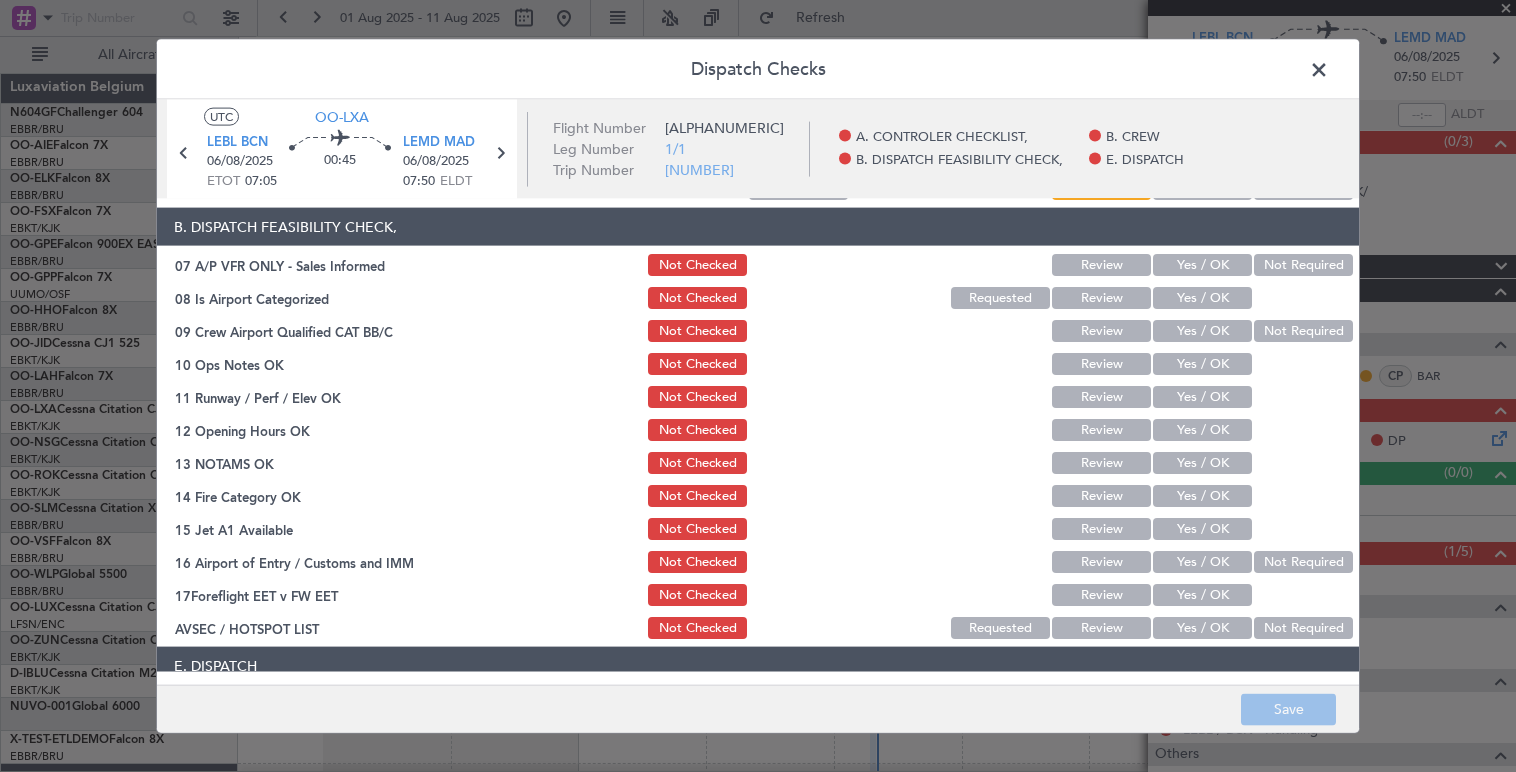 scroll, scrollTop: 0, scrollLeft: 0, axis: both 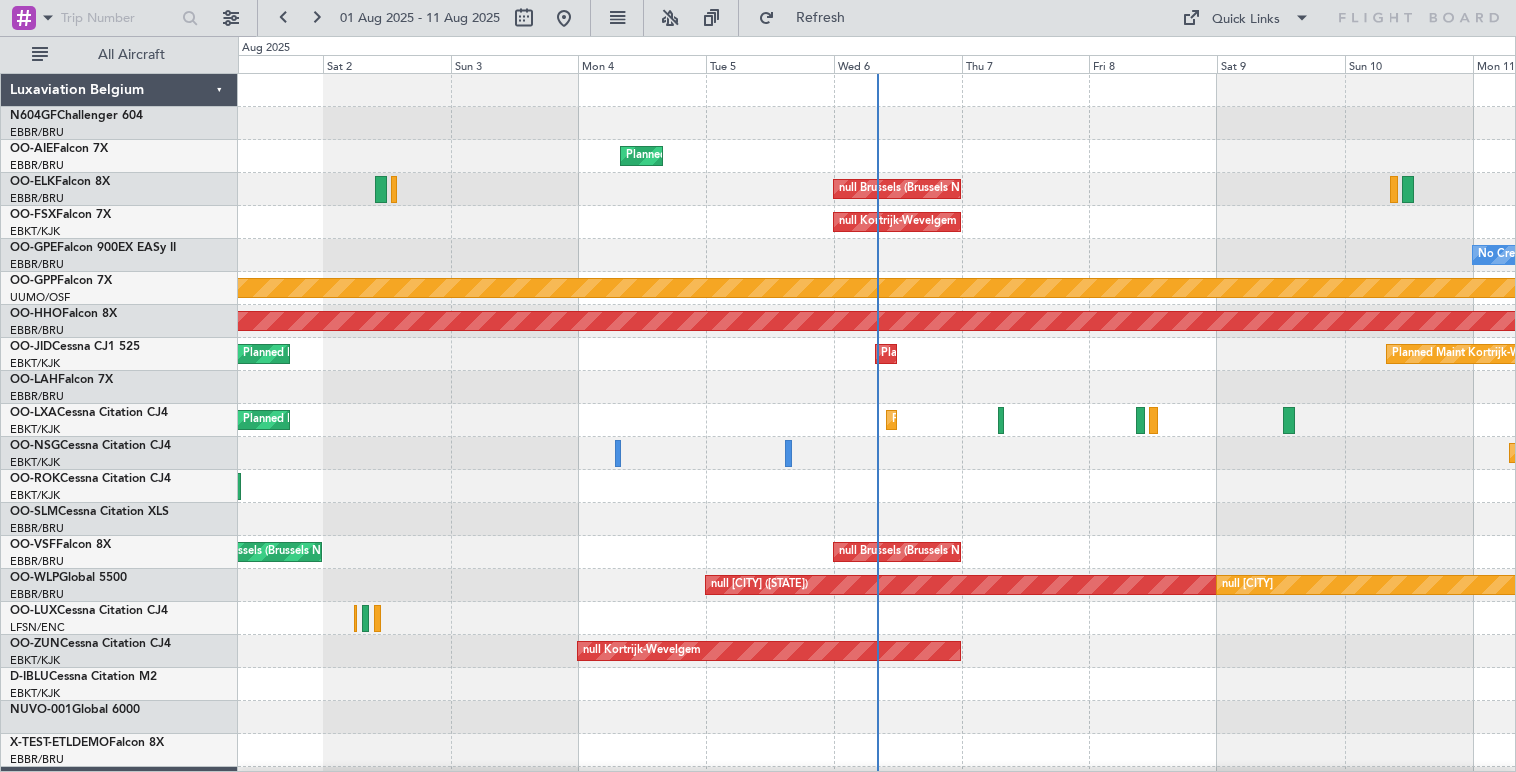 click on "Planned Maint Kortrijk-Wevelgem
Planned Maint Brussels (Brussels National)" 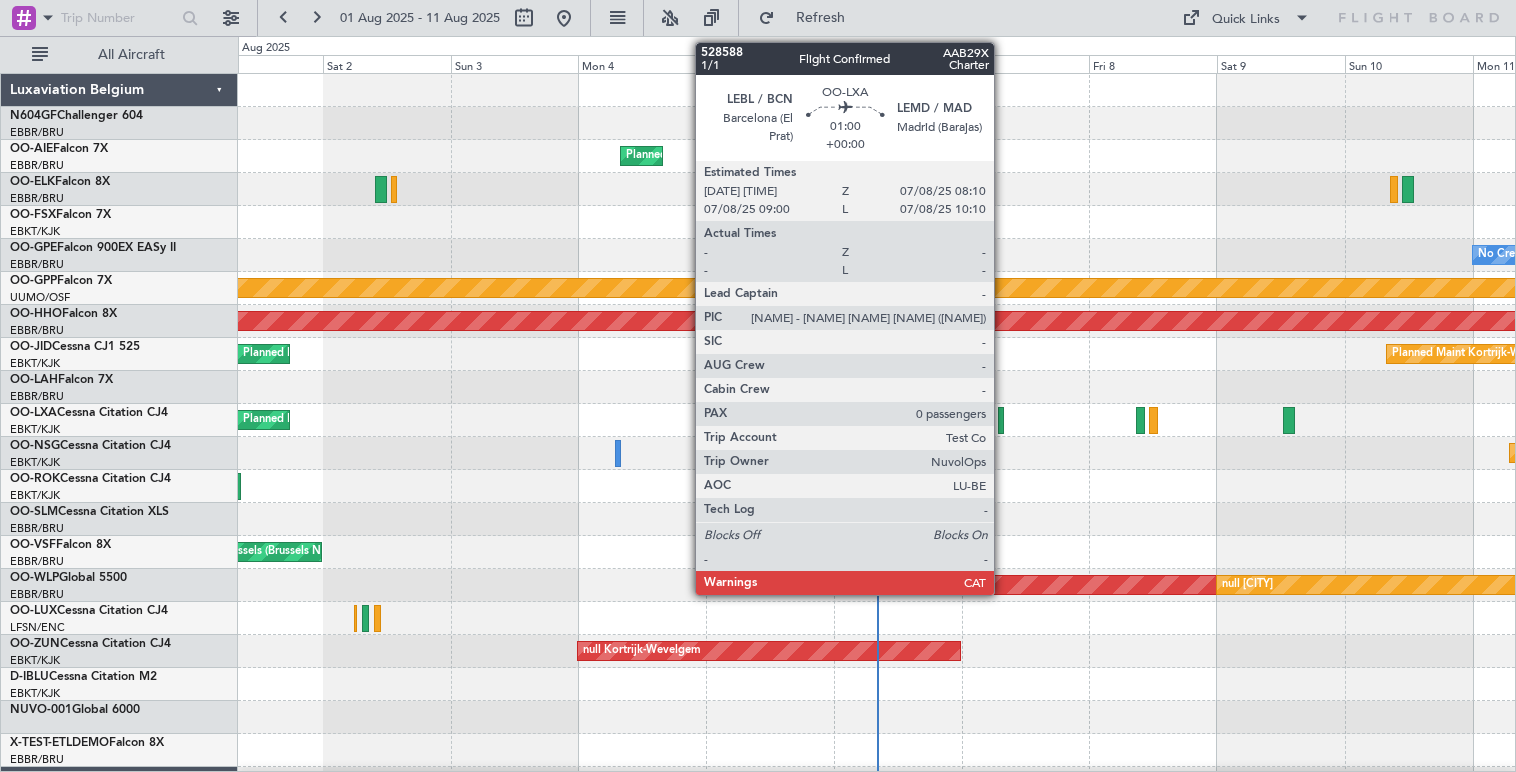 click 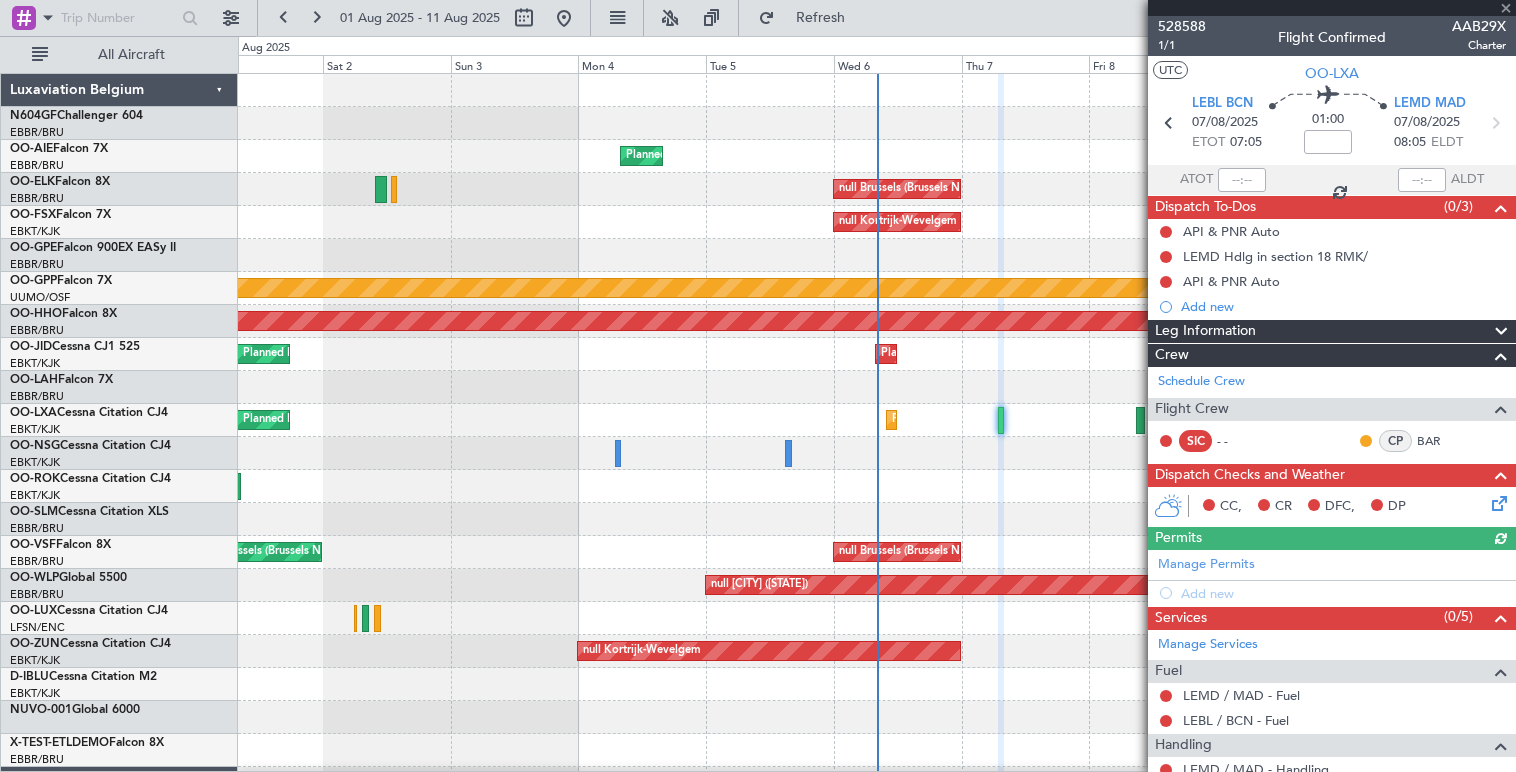 click 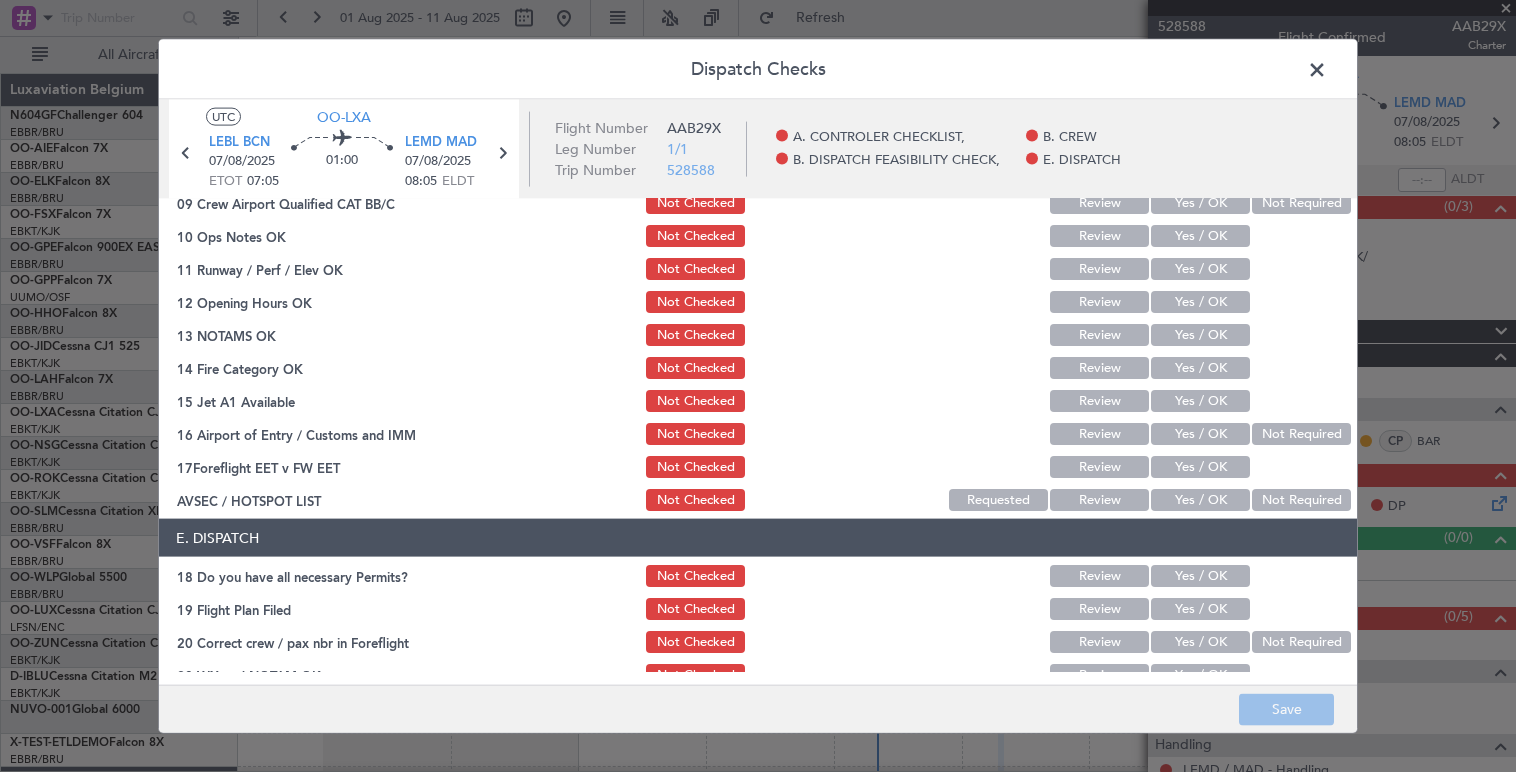 scroll, scrollTop: 458, scrollLeft: 0, axis: vertical 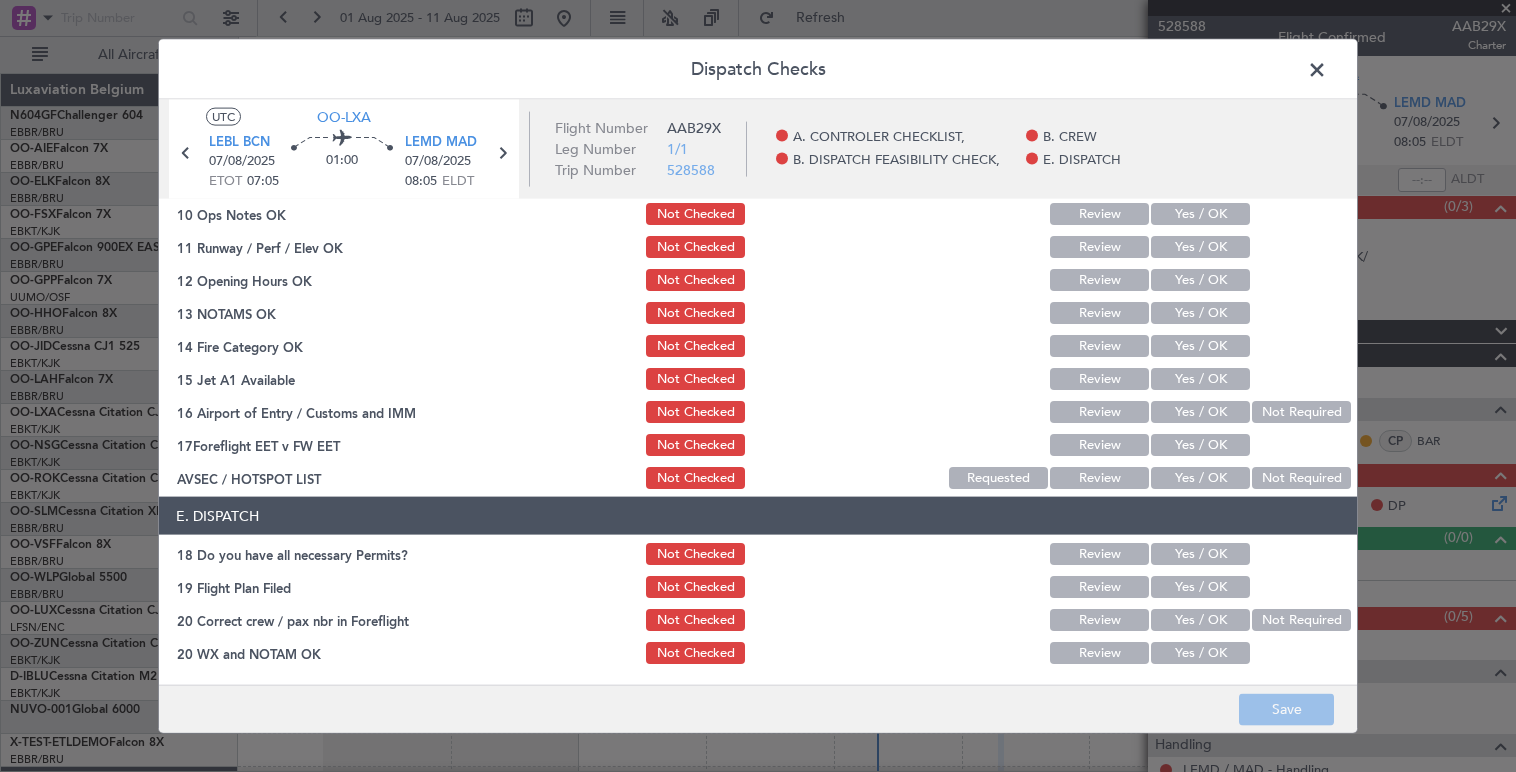click 